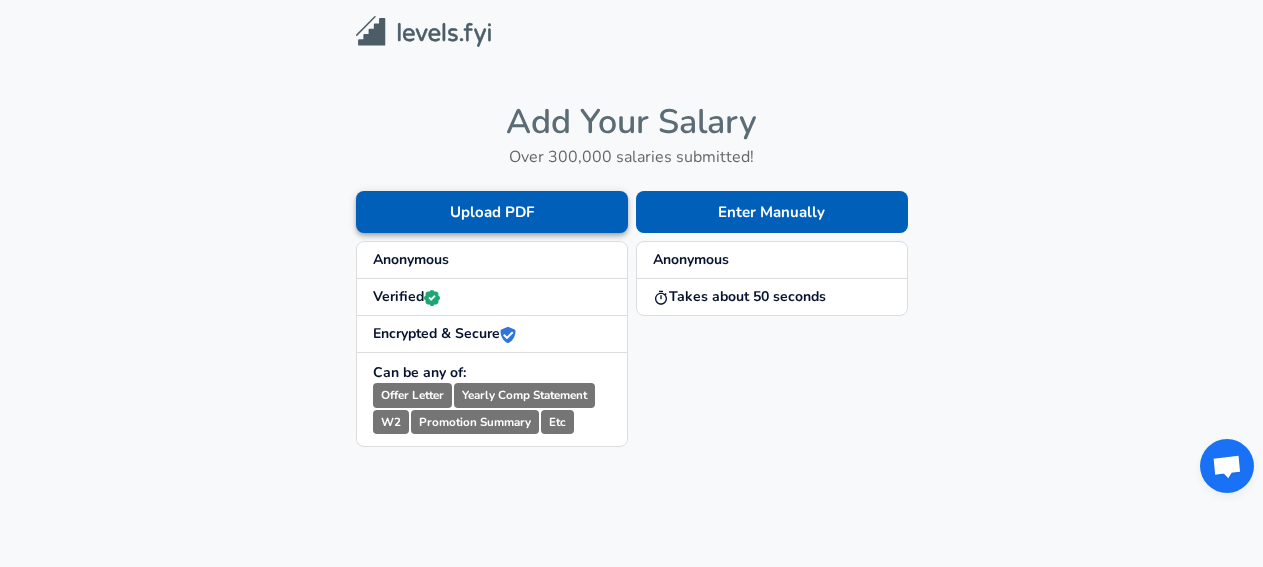 scroll, scrollTop: 0, scrollLeft: 0, axis: both 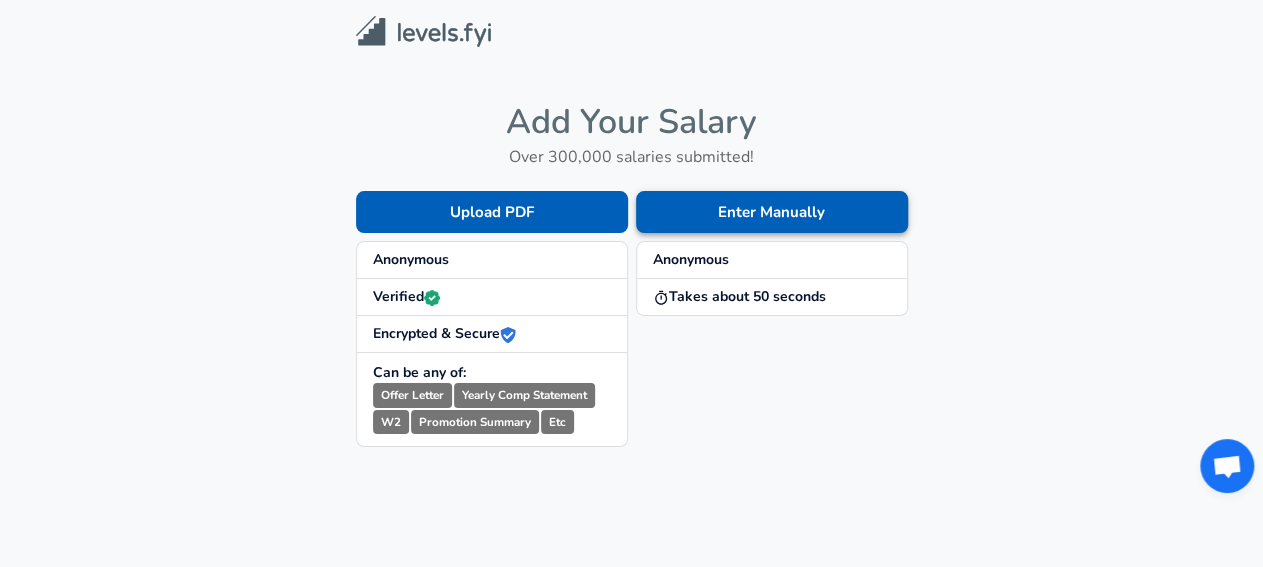 click on "Enter Manually" at bounding box center (772, 212) 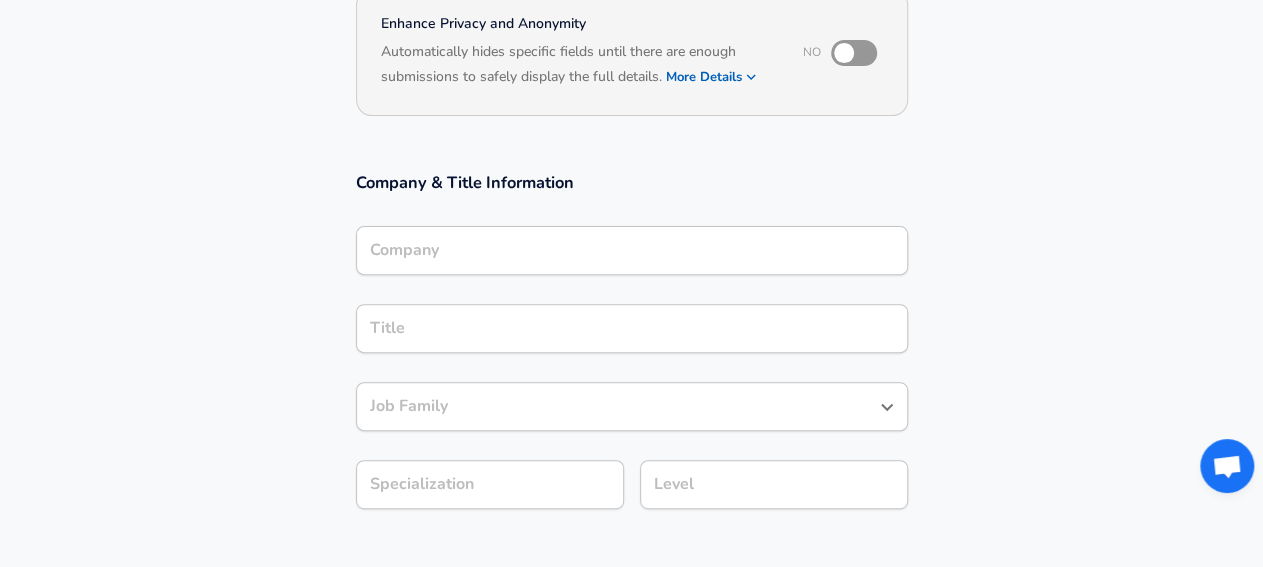 click on "Company" at bounding box center [632, 250] 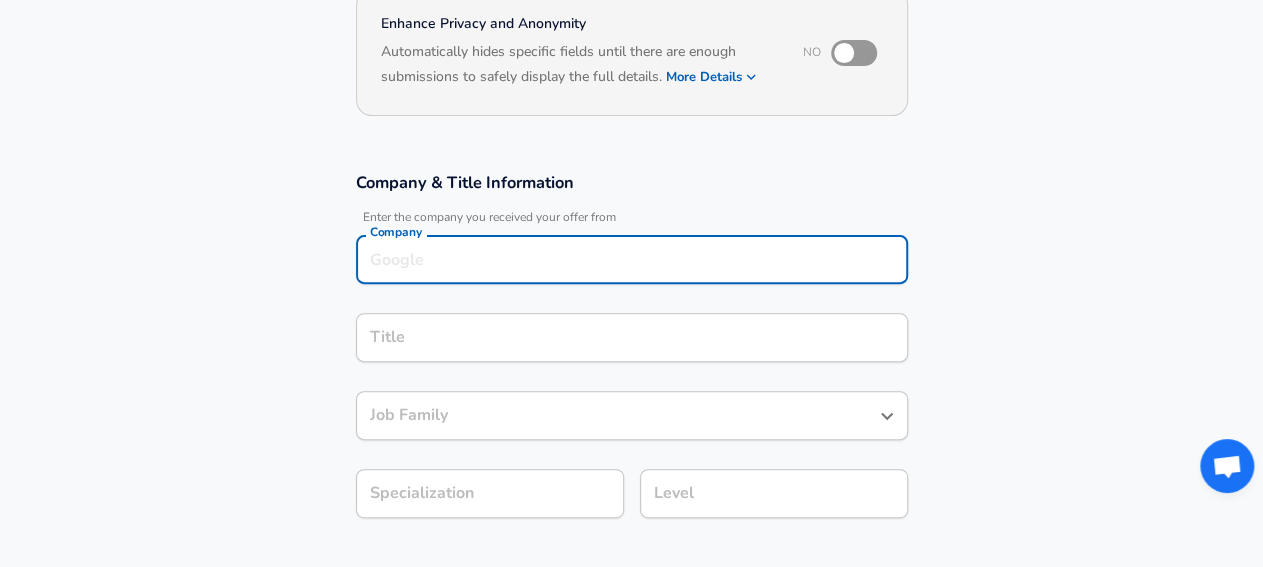 scroll, scrollTop: 228, scrollLeft: 0, axis: vertical 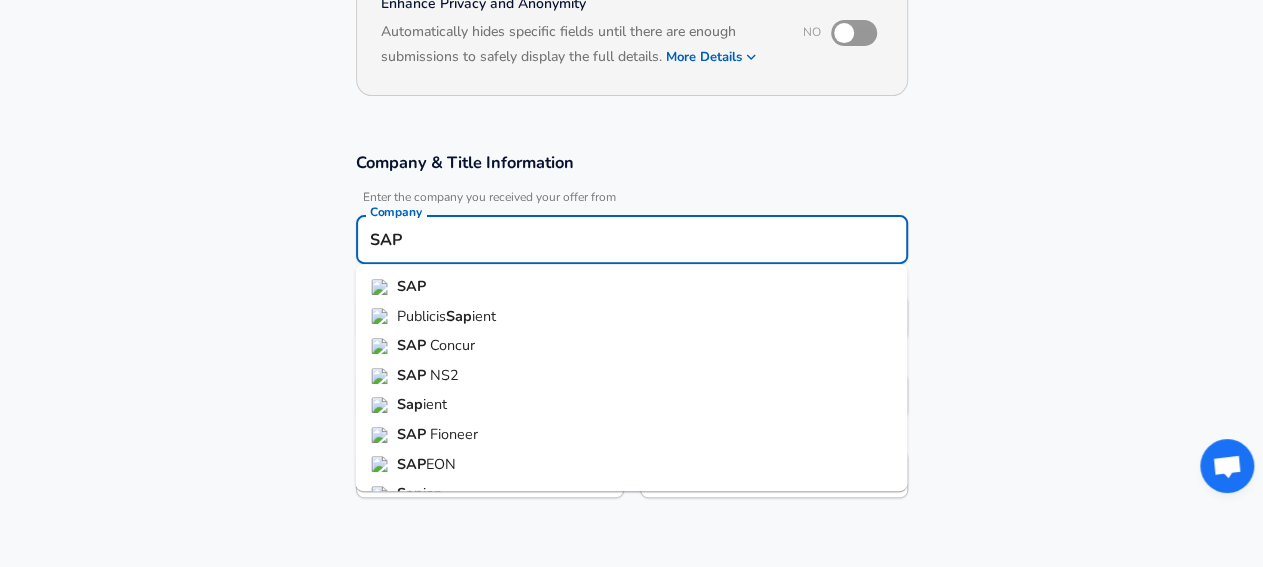 click on "SAP" at bounding box center (631, 287) 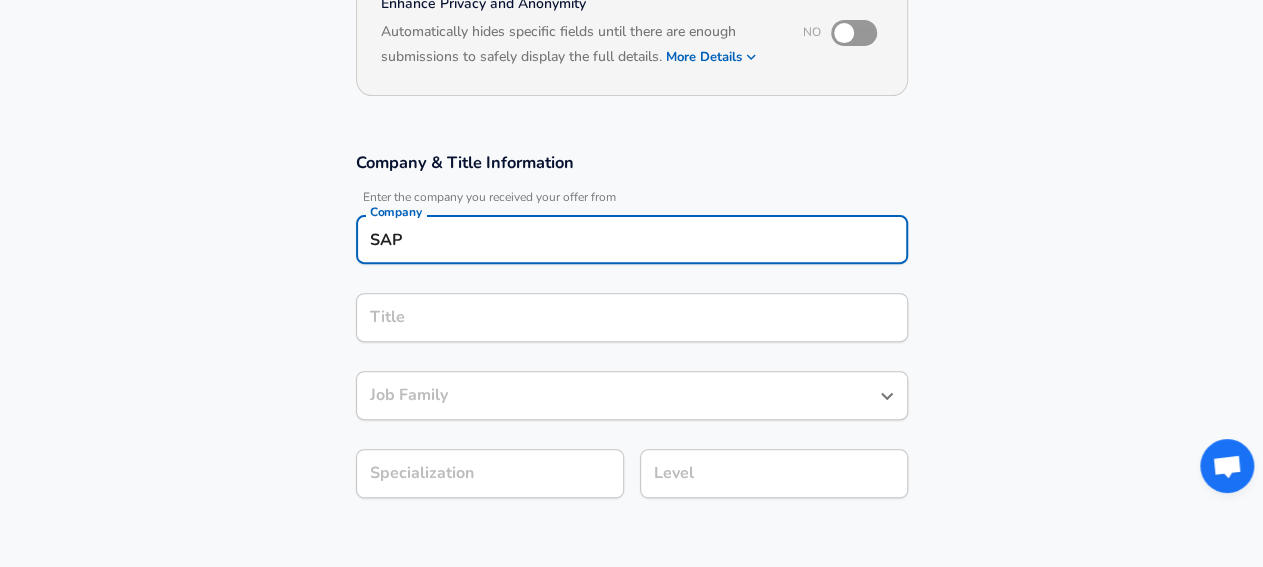 type on "SAP" 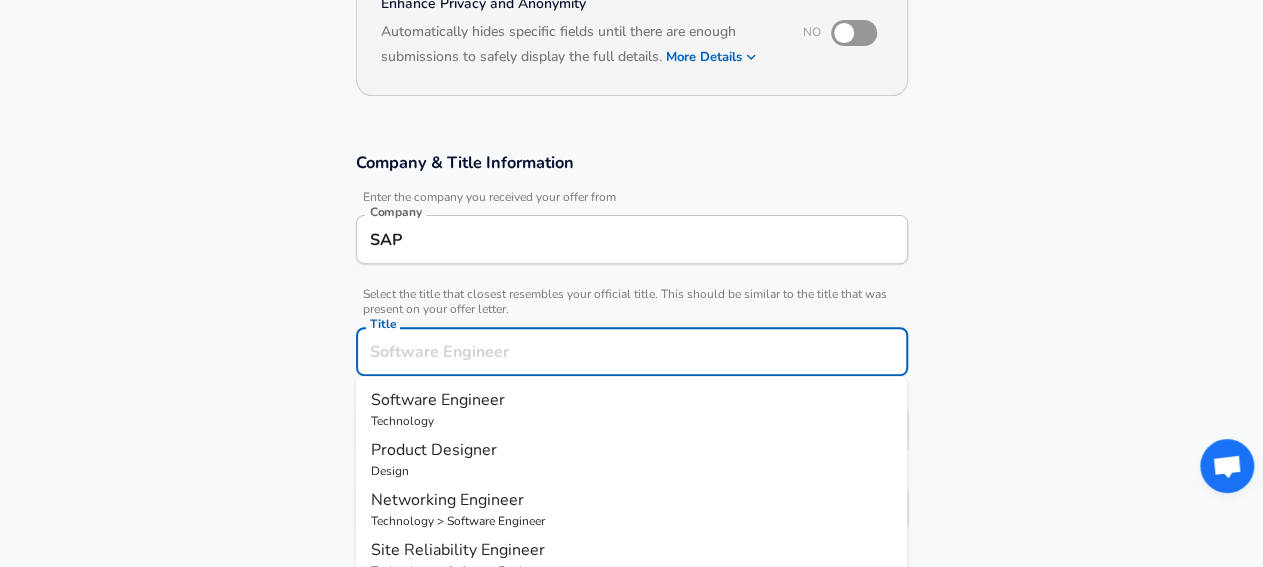 scroll, scrollTop: 268, scrollLeft: 0, axis: vertical 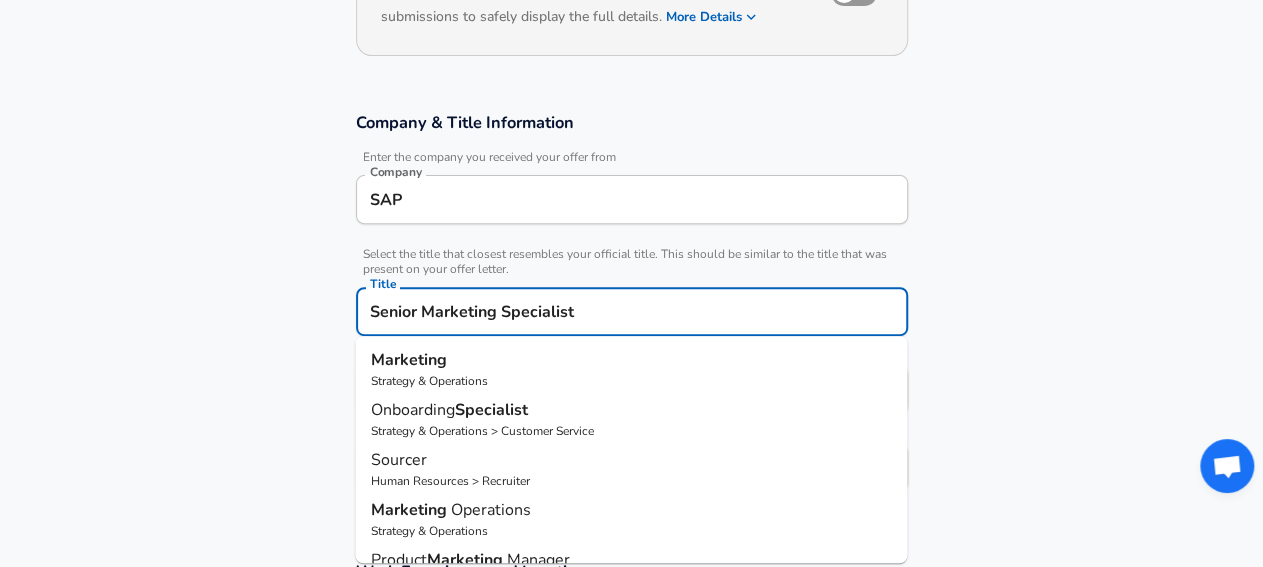 click on "Marketing" at bounding box center (631, 360) 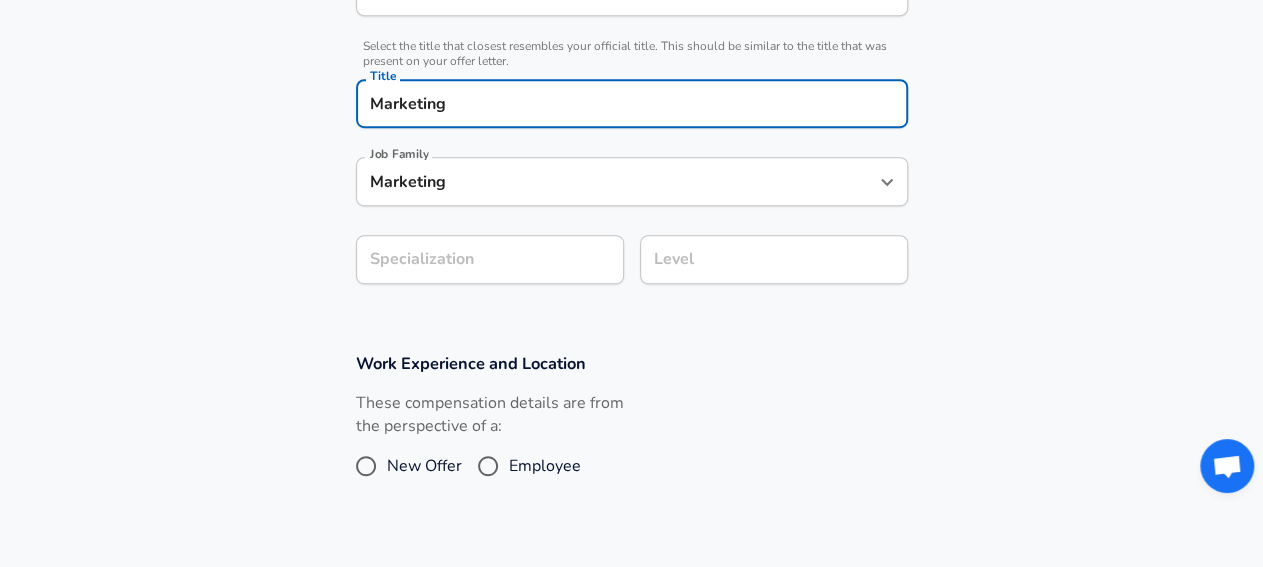 type on "Marketing" 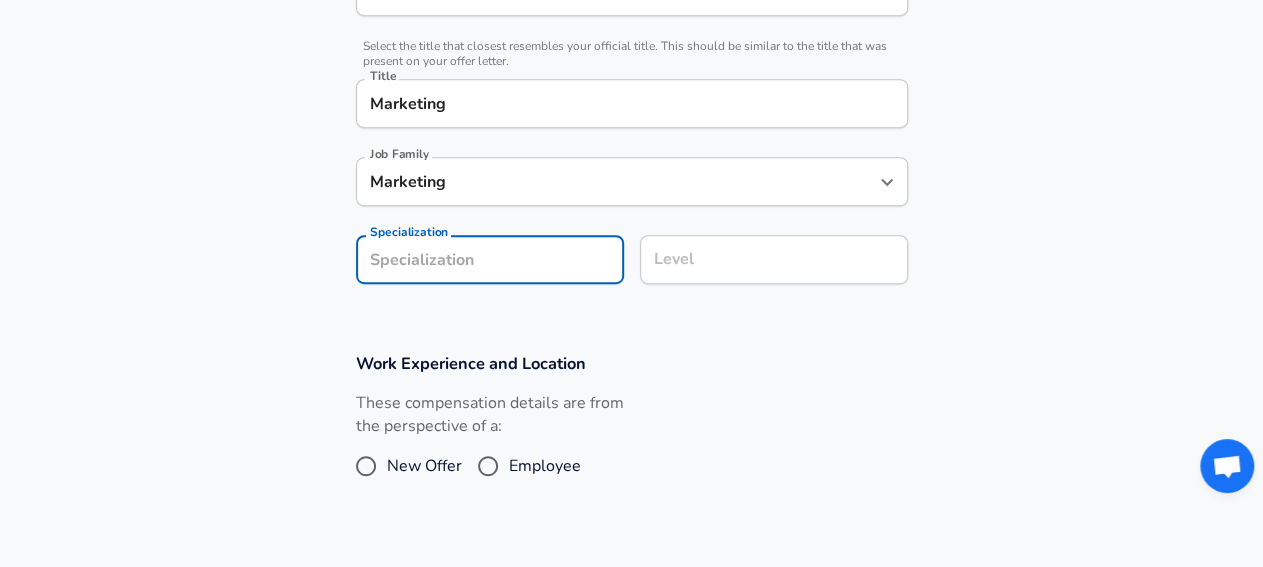 scroll, scrollTop: 536, scrollLeft: 0, axis: vertical 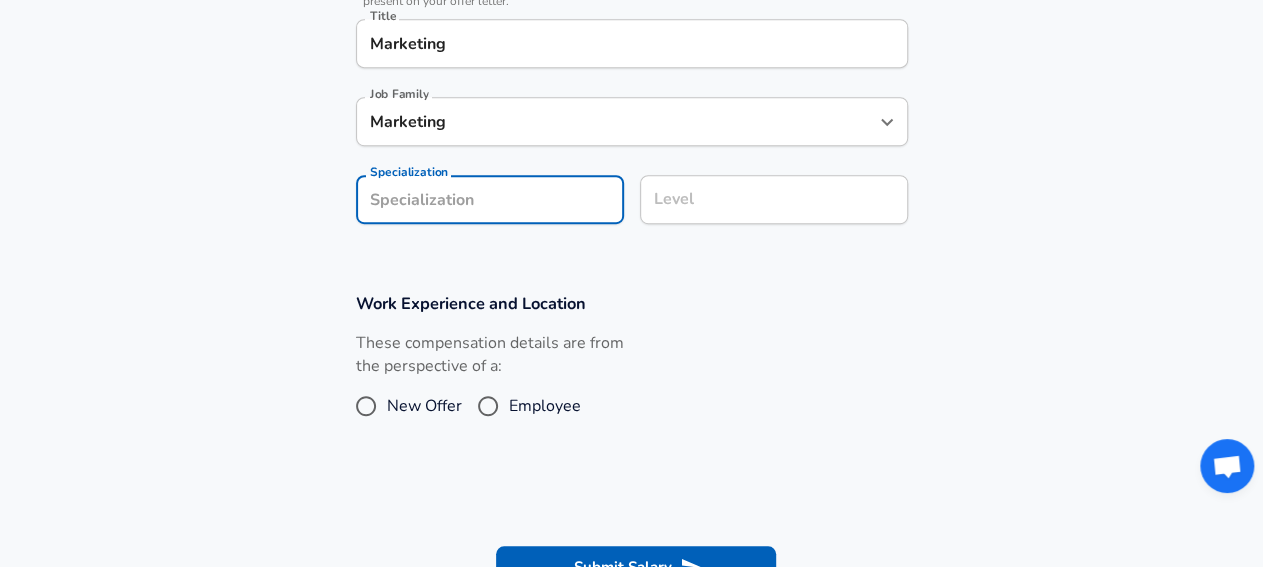 click on "Level" at bounding box center [774, 199] 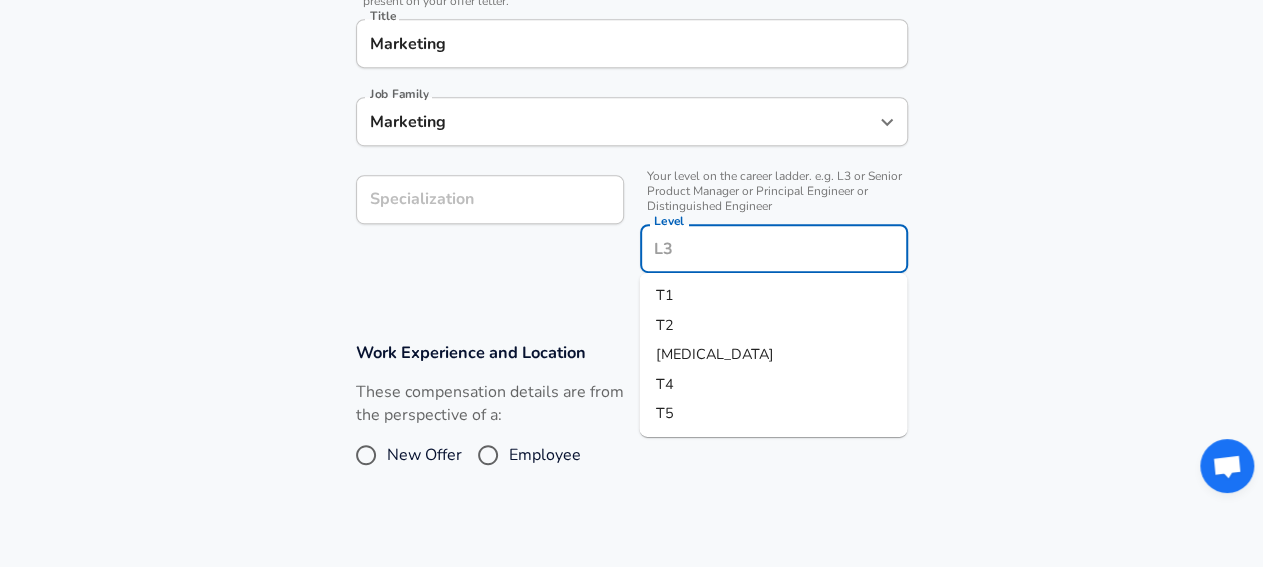 scroll, scrollTop: 576, scrollLeft: 0, axis: vertical 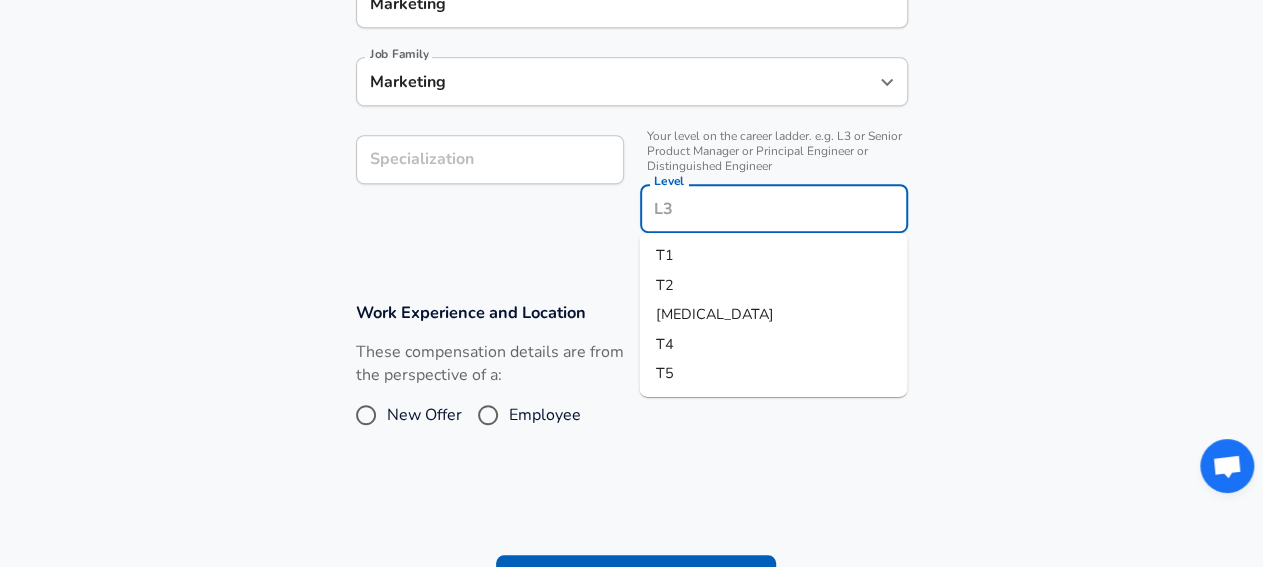 click on "[MEDICAL_DATA]" at bounding box center [773, 315] 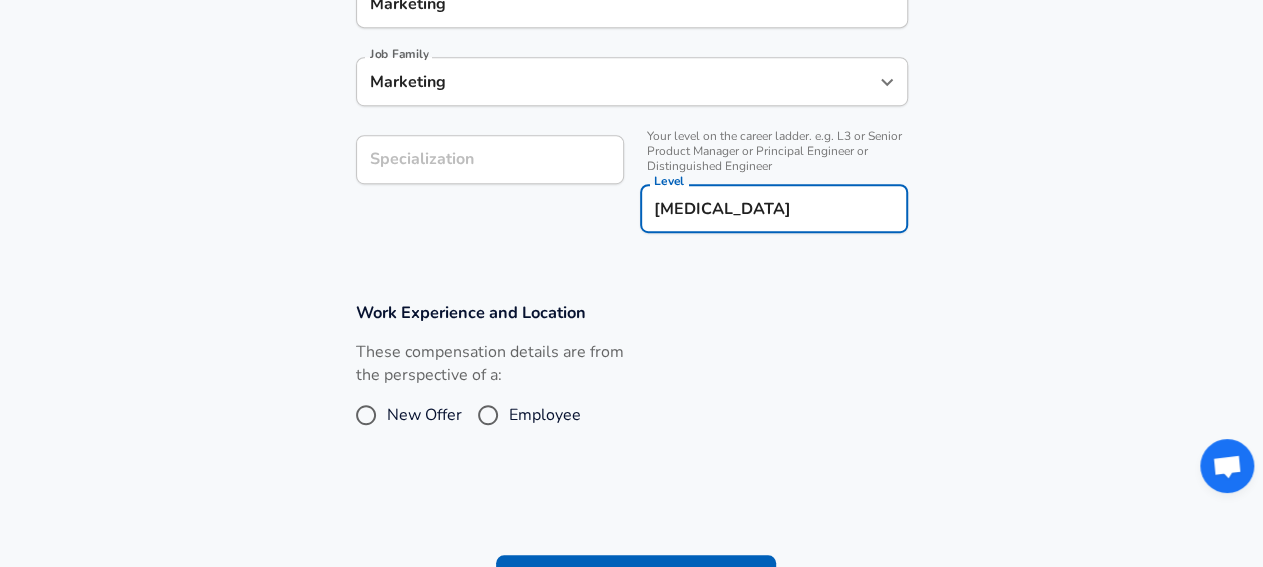 click on "Employee" at bounding box center [488, 415] 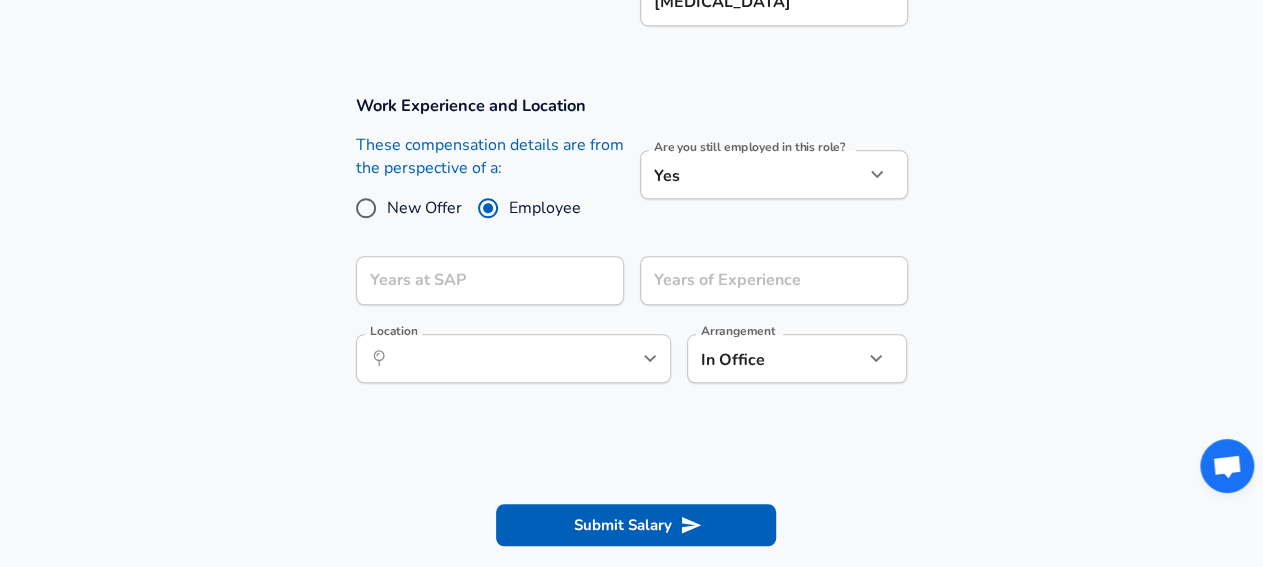 scroll, scrollTop: 784, scrollLeft: 0, axis: vertical 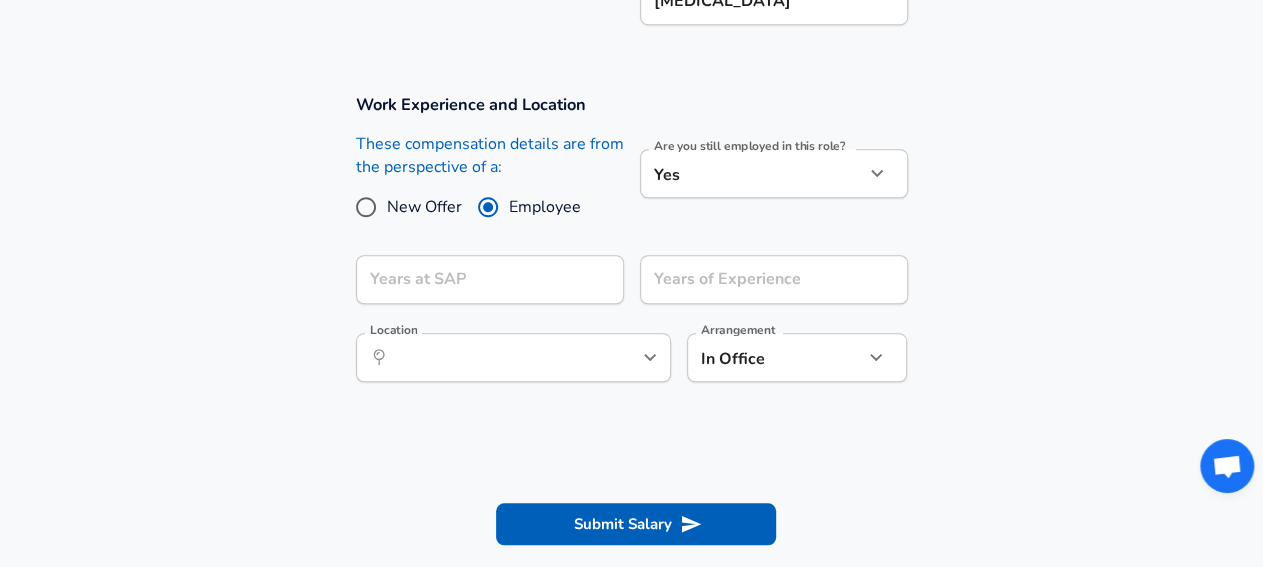 click on "We value your privacy We use cookies to enhance your browsing experience, serve personalized ads or content, and analyze our traffic. By clicking "Accept All", you consent to our use of cookies. Customize    Accept All   Customize Consent Preferences   We use cookies to help you navigate efficiently and perform certain functions. You will find detailed information about all cookies under each consent category below. The cookies that are categorized as "Necessary" are stored on your browser as they are essential for enabling the basic functionalities of the site. ...  Show more Necessary Always Active Necessary cookies are required to enable the basic features of this site, such as providing secure log-in or adjusting your consent preferences. These cookies do not store any personally identifiable data. Cookie _GRECAPTCHA Duration 5 months 27 days Description Google Recaptcha service sets this cookie to identify bots to protect the website against malicious spam attacks. Cookie __stripe_mid Duration 1 year MR" at bounding box center [631, -501] 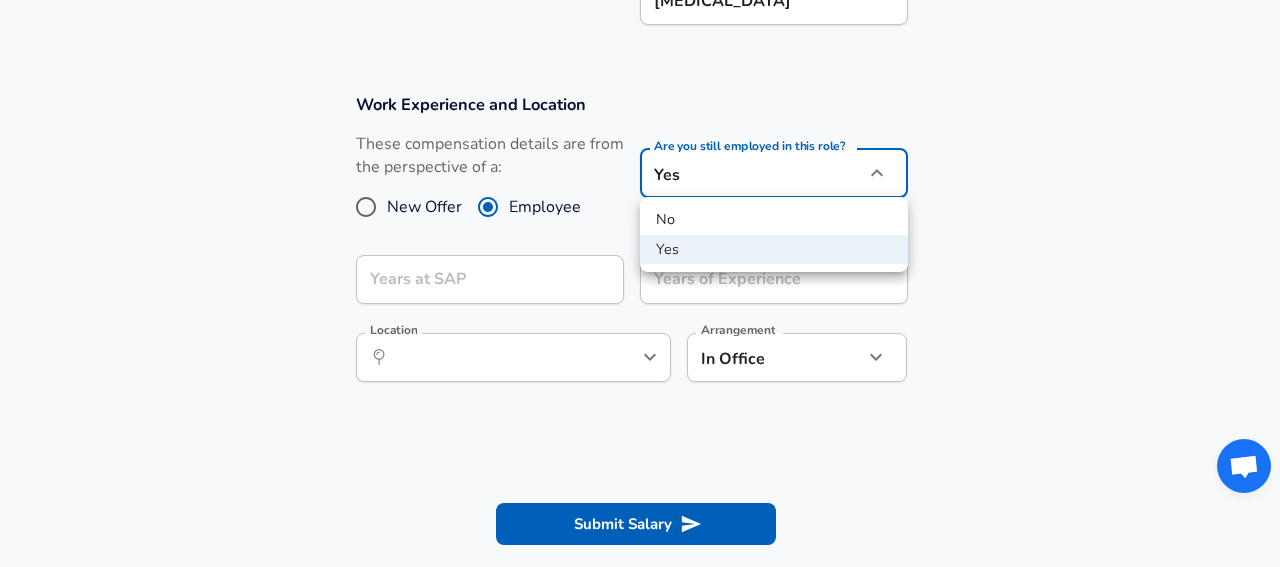 click on "No" at bounding box center (774, 220) 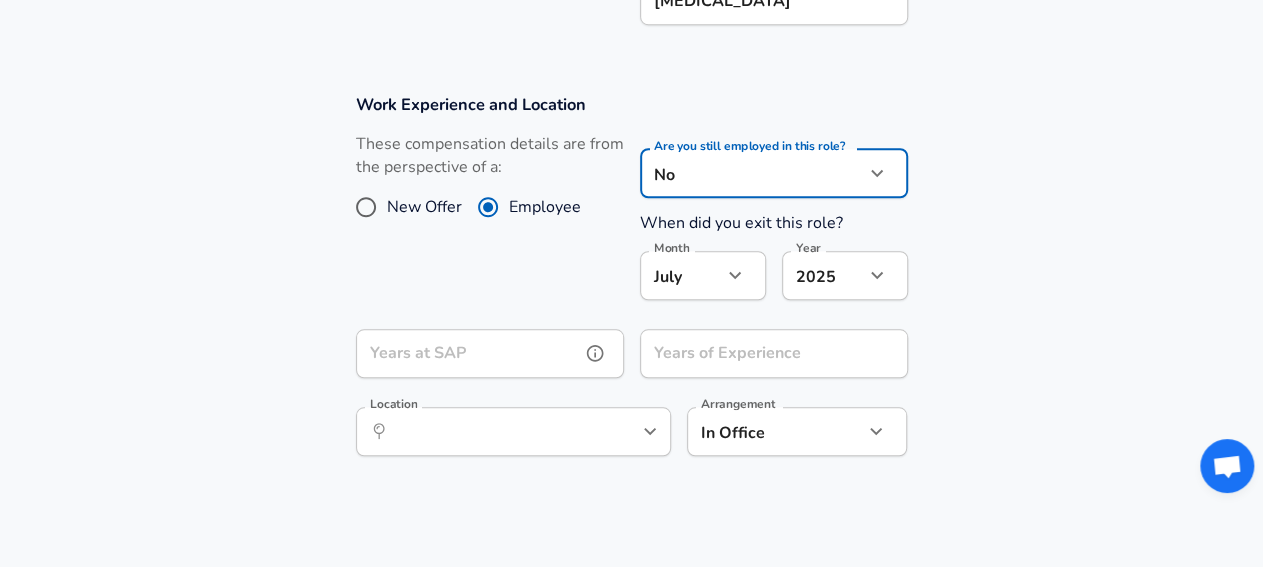 click on "Years at SAP" at bounding box center (468, 353) 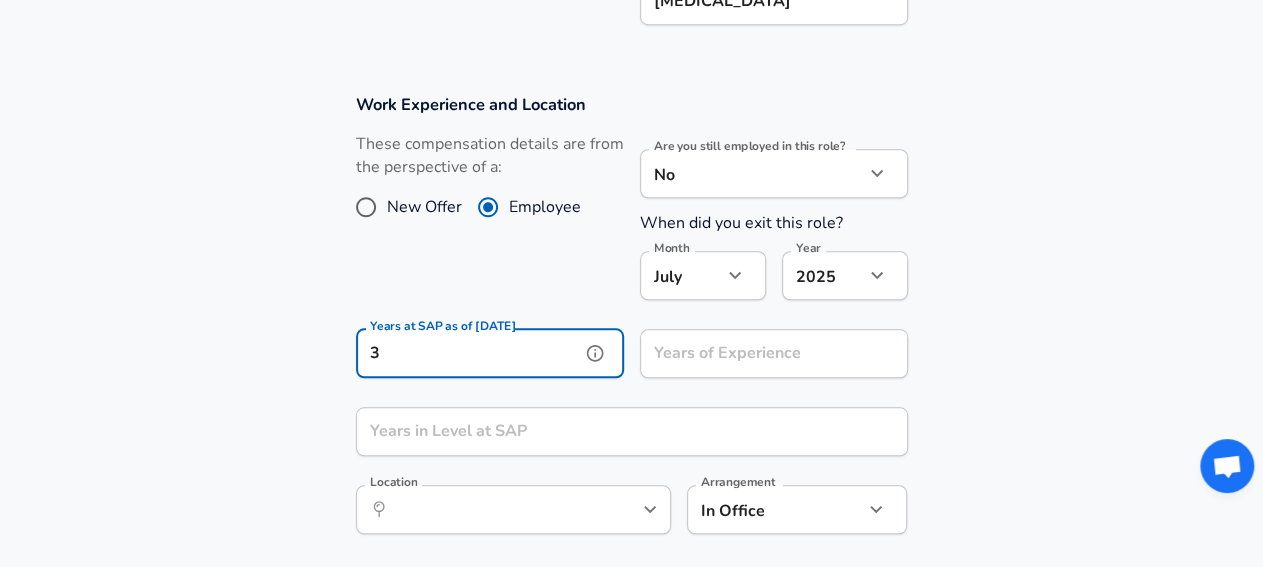type on "3" 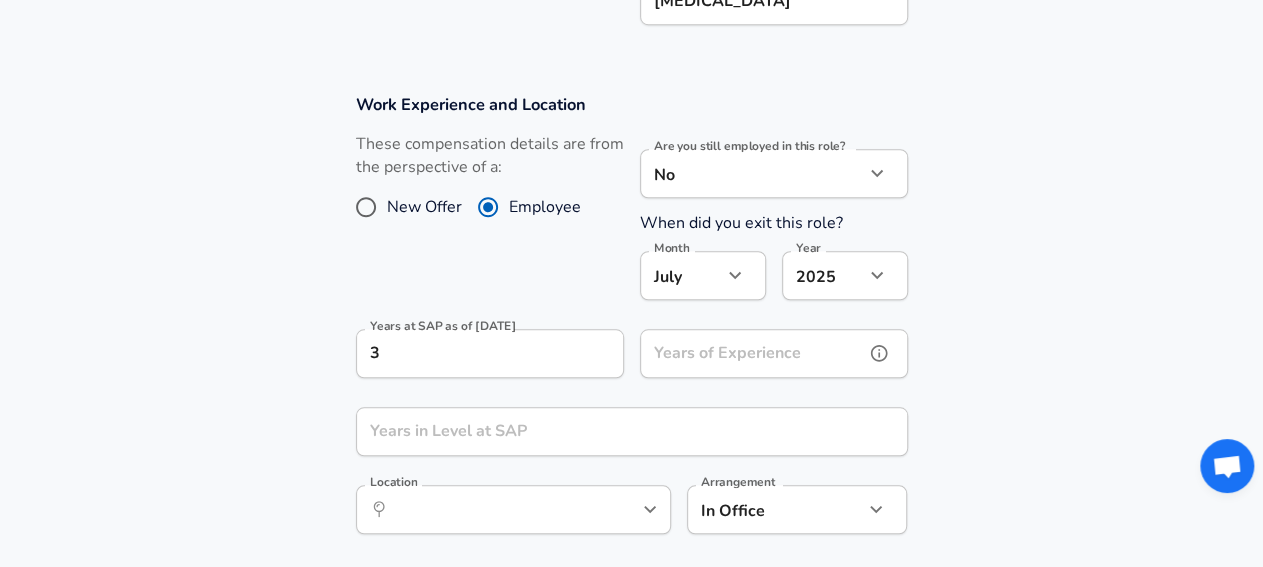 click on "Years of Experience" at bounding box center [752, 353] 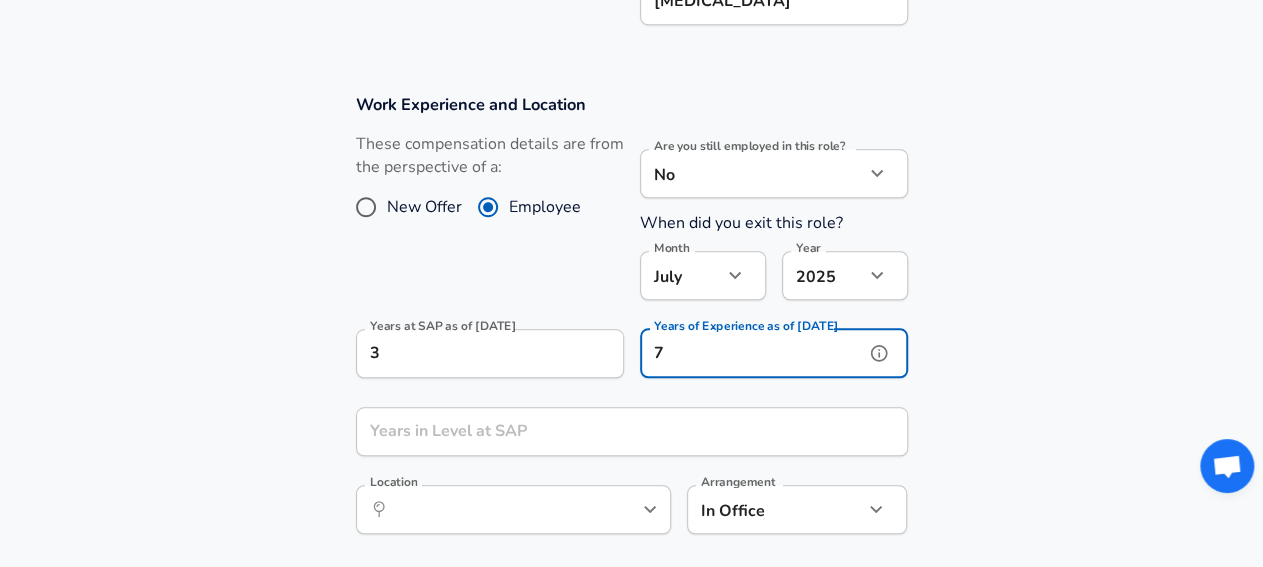 type on "7" 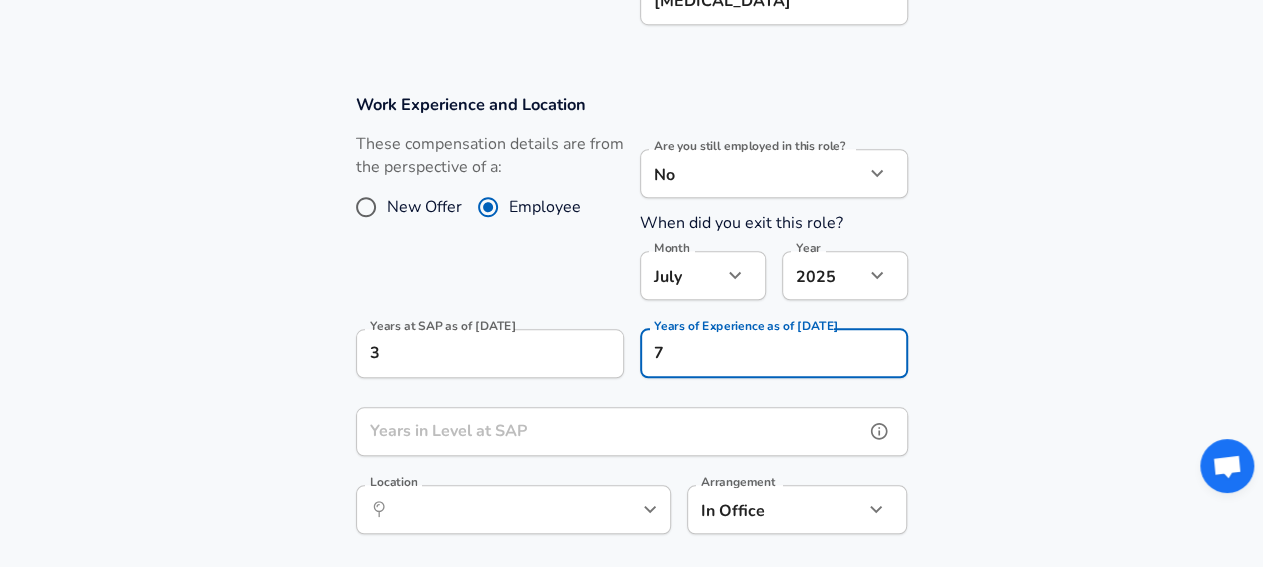 click on "Years in Level at SAP" at bounding box center (610, 431) 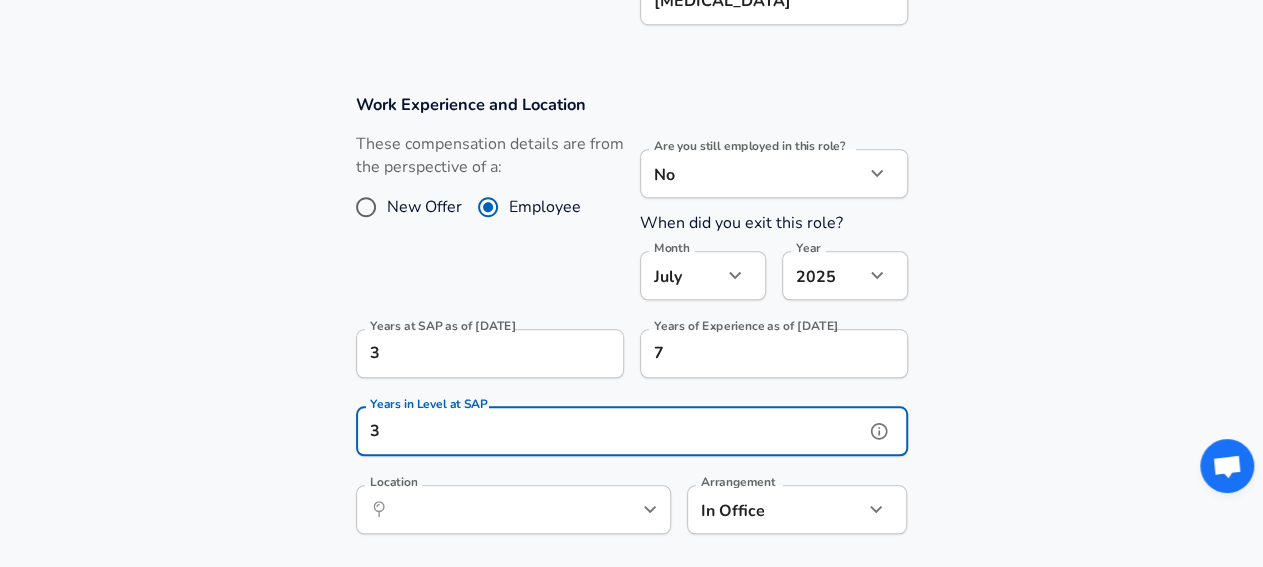 type on "3" 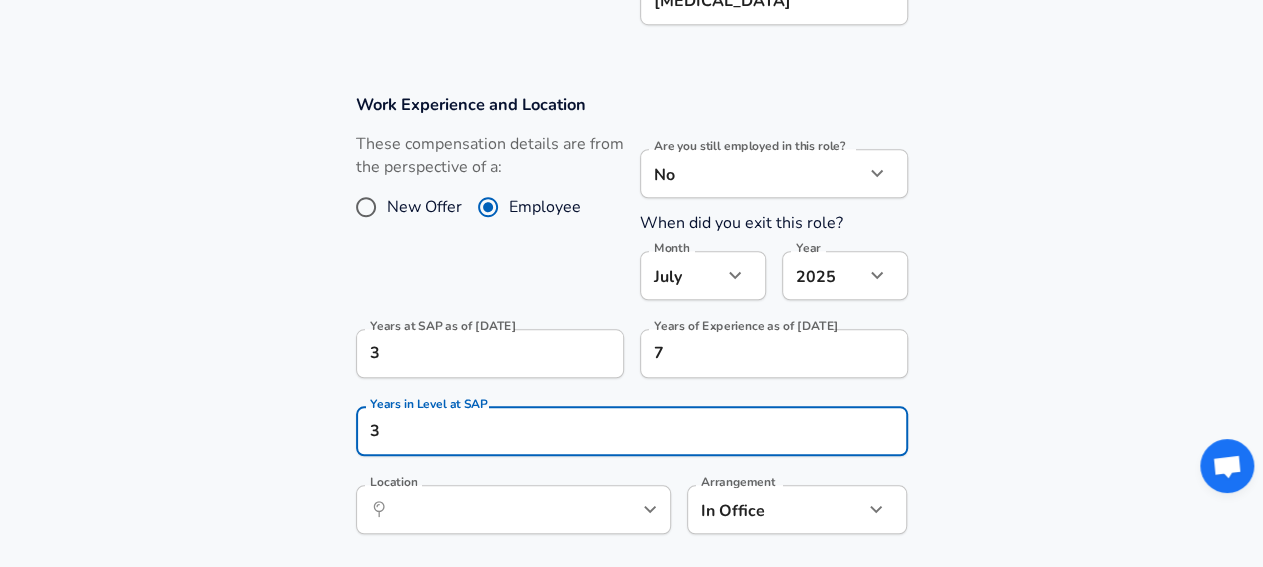 click on "Work Experience and Location These compensation details are from the perspective of a: New Offer Employee Are you still employed in this role? No no Are you still employed in this role? When did you exit this role? Month July 7 Month Year 2025 2025 Year Years at SAP as of July 2025 3 Years at SAP as of July 2025 Years of Experience as of July 2025 7 Years of Experience as of July 2025 Years in Level at SAP 3 Years in Level at SAP Location ​ Location Arrangement In Office office Arrangement" at bounding box center (631, 324) 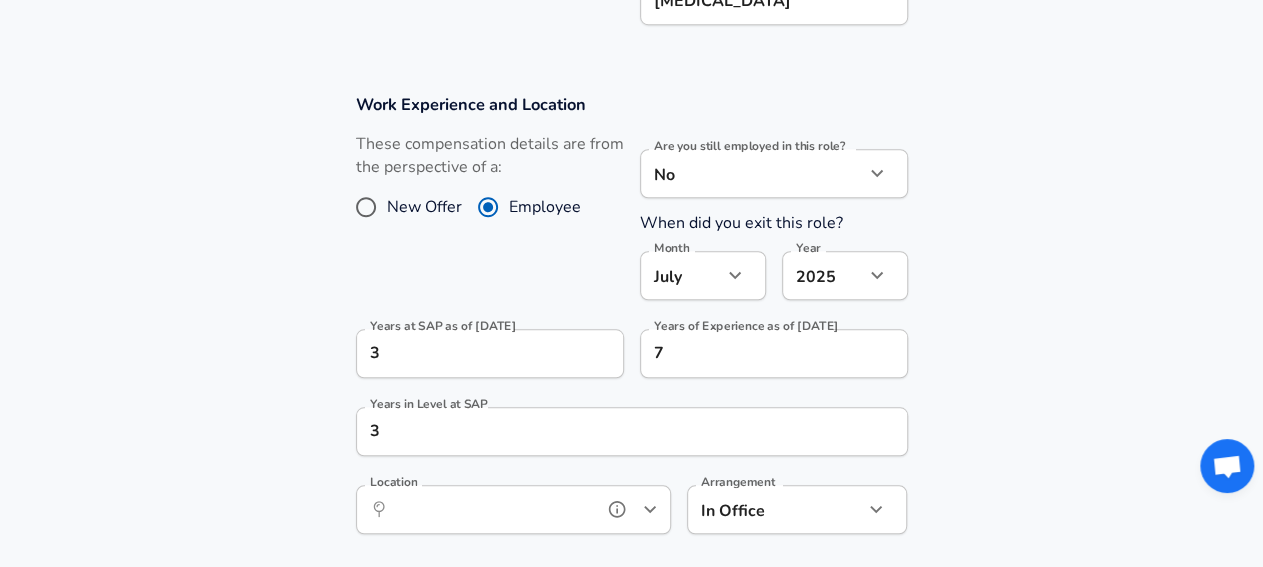 click on "Location" at bounding box center [491, 509] 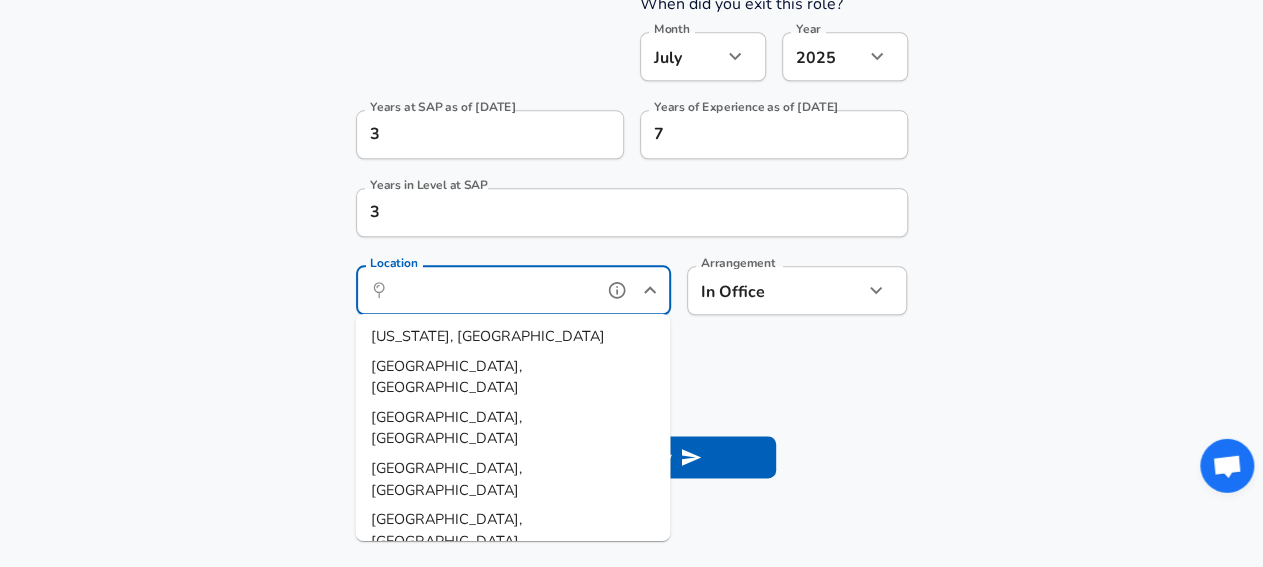 scroll, scrollTop: 1096, scrollLeft: 0, axis: vertical 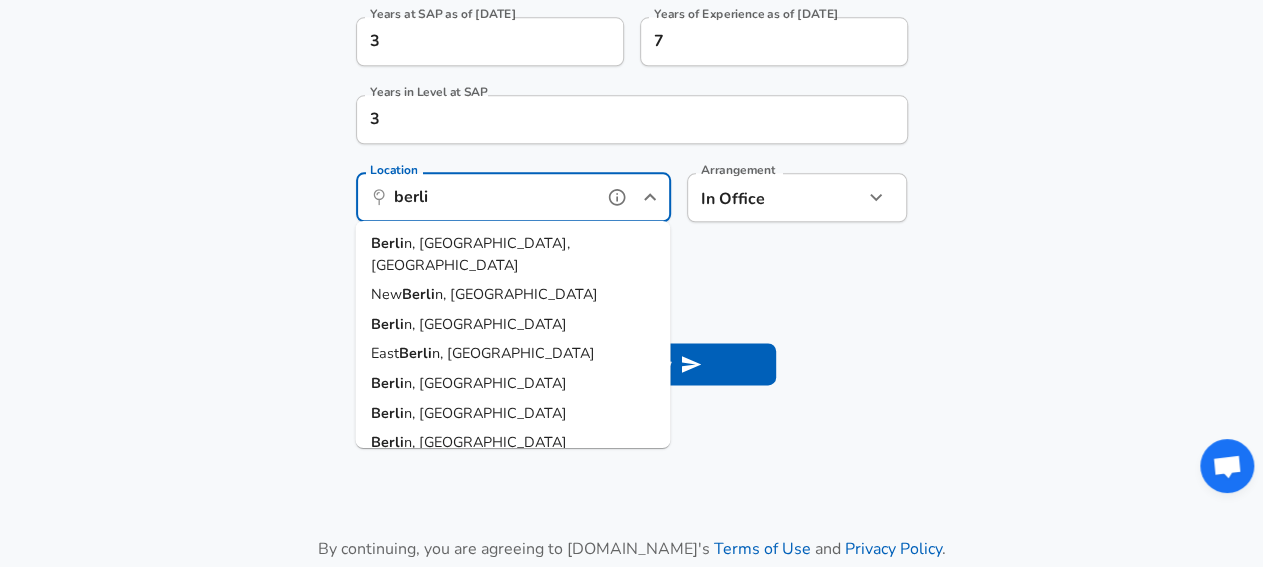 click on "n, BE, Germany" at bounding box center (470, 254) 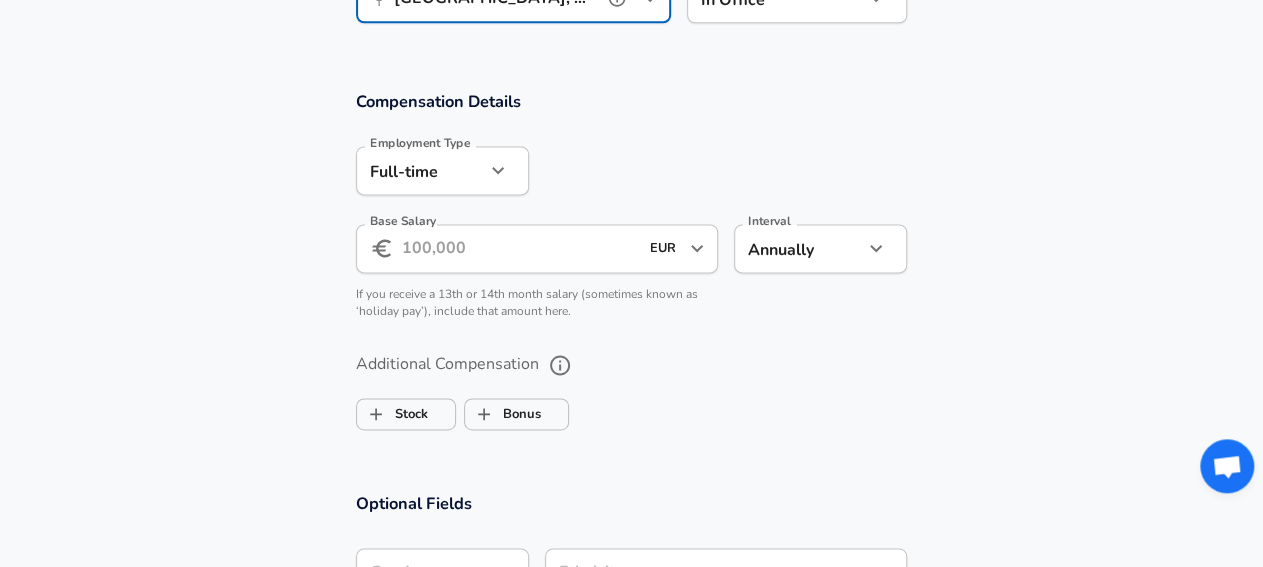 scroll, scrollTop: 1304, scrollLeft: 0, axis: vertical 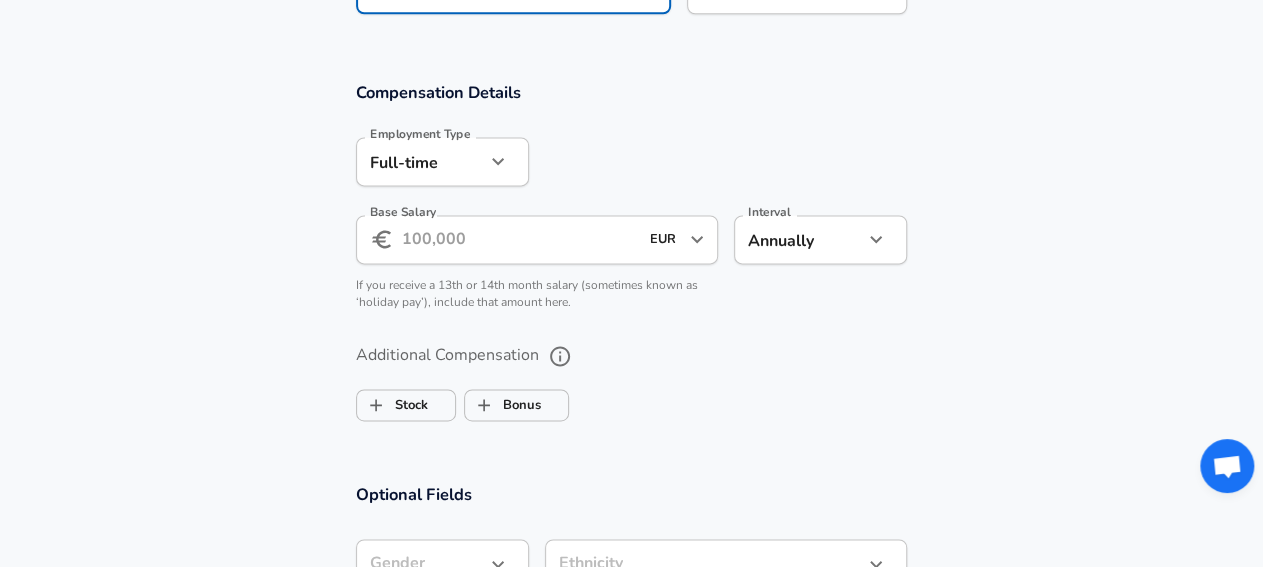 type on "[GEOGRAPHIC_DATA], [GEOGRAPHIC_DATA], [GEOGRAPHIC_DATA]" 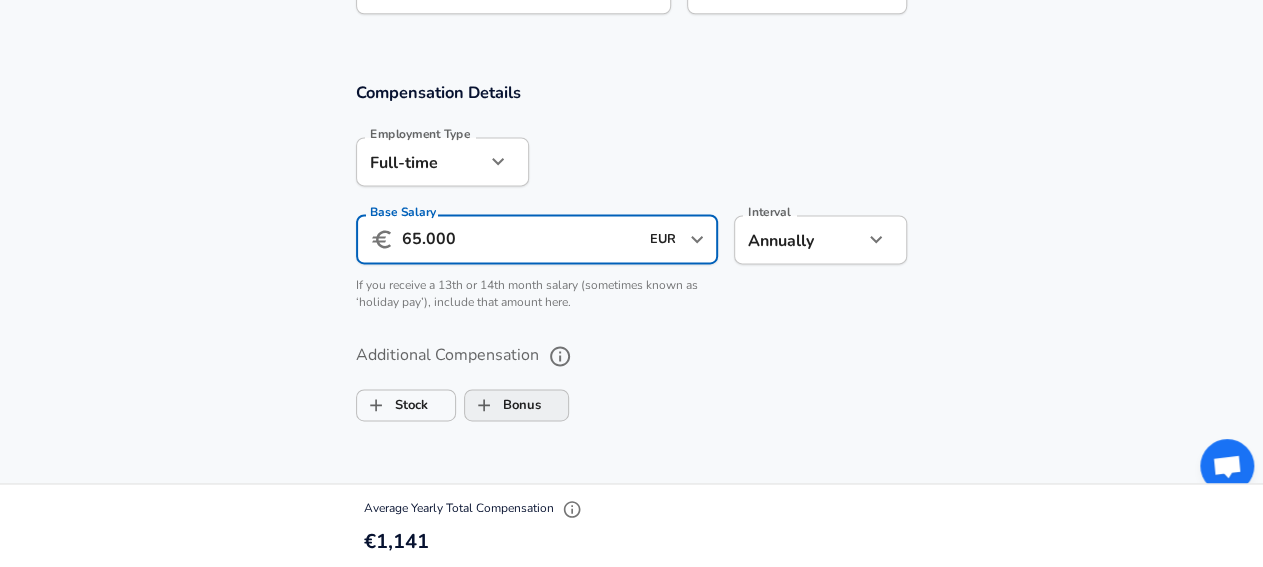 type on "65.000" 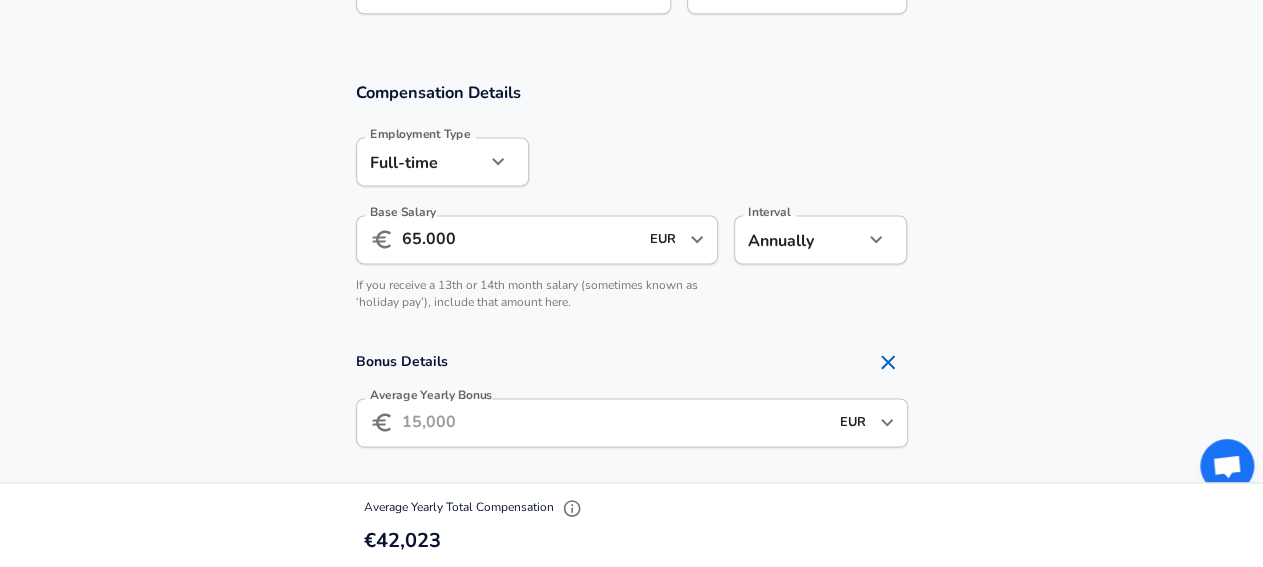 checkbox on "true" 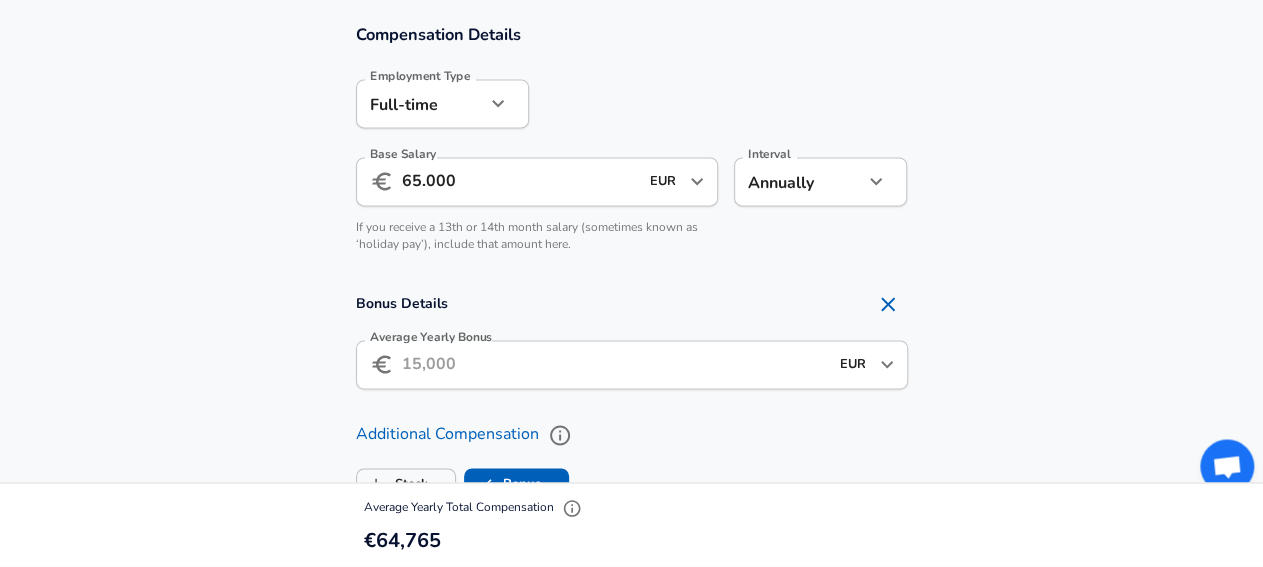 scroll, scrollTop: 1408, scrollLeft: 0, axis: vertical 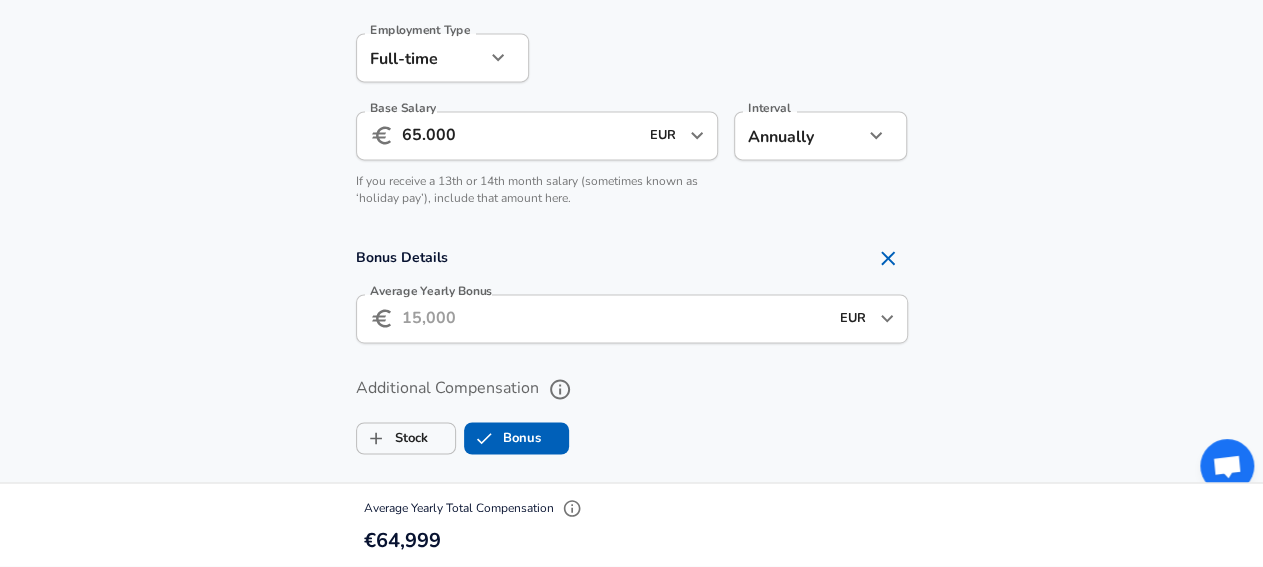 click on "Average Yearly Bonus" at bounding box center (615, 318) 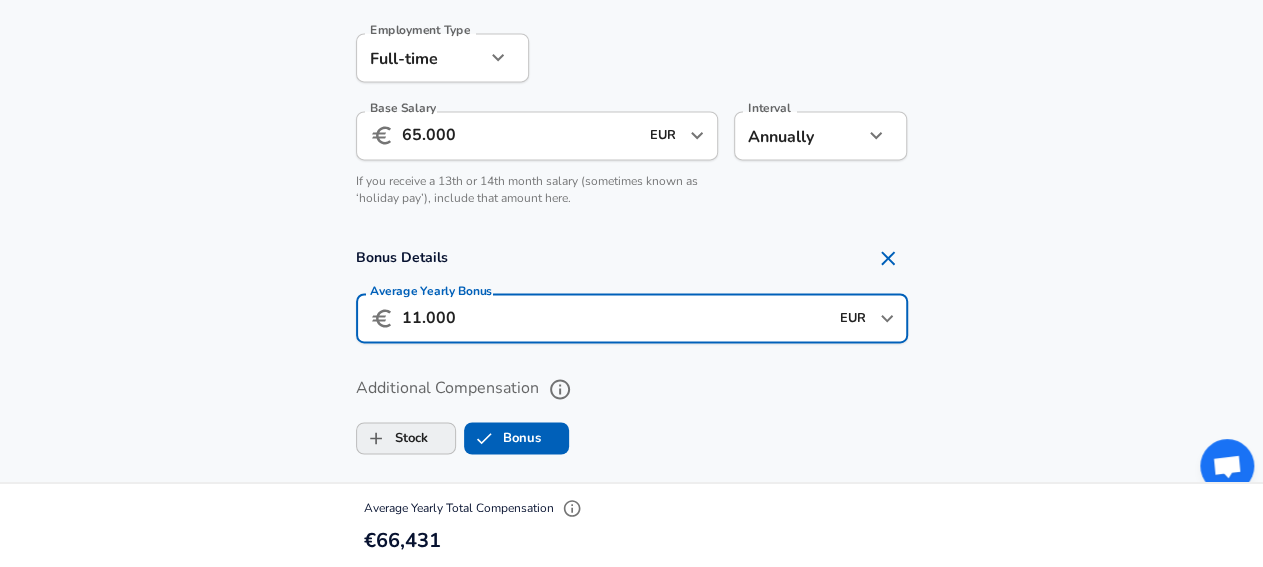type on "11.000" 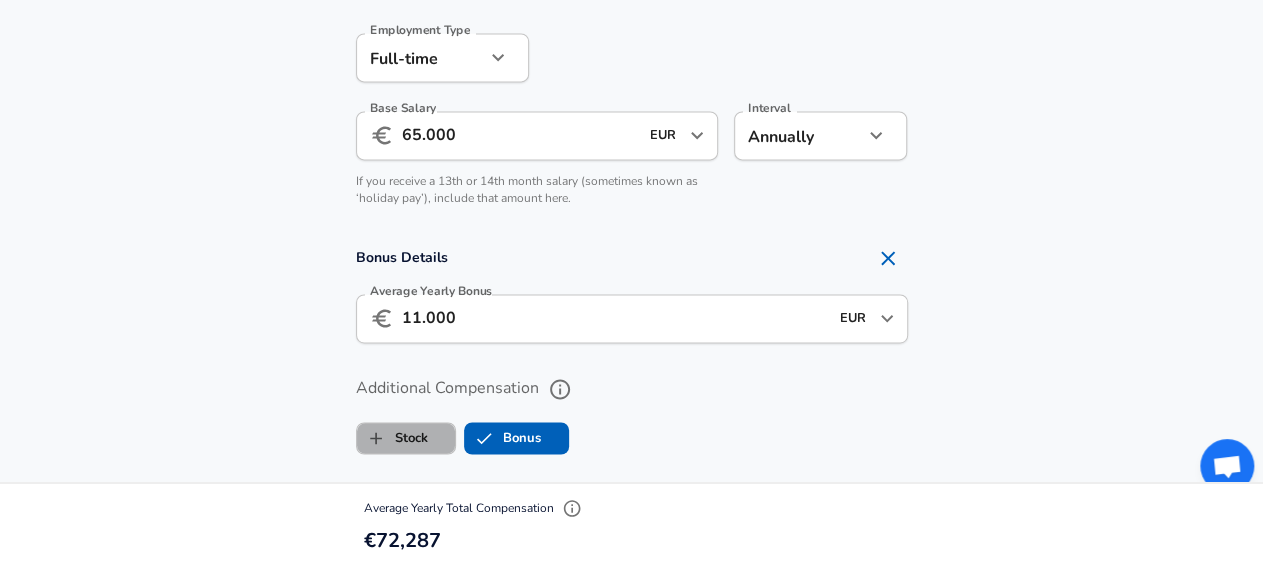 click on "Stock" at bounding box center [392, 438] 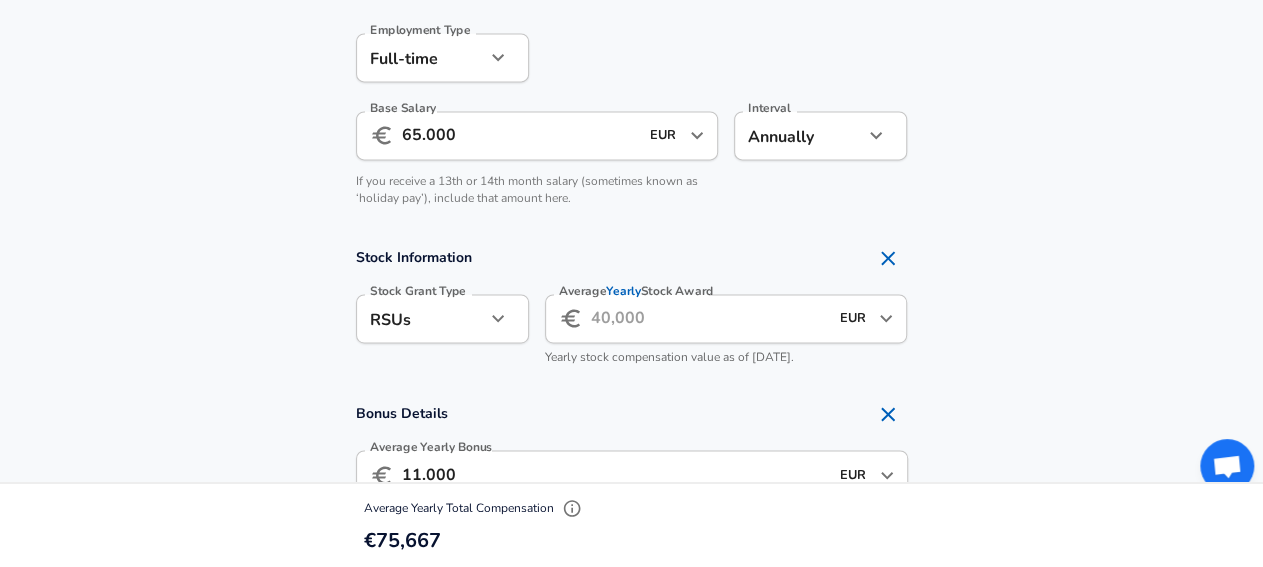 checkbox on "true" 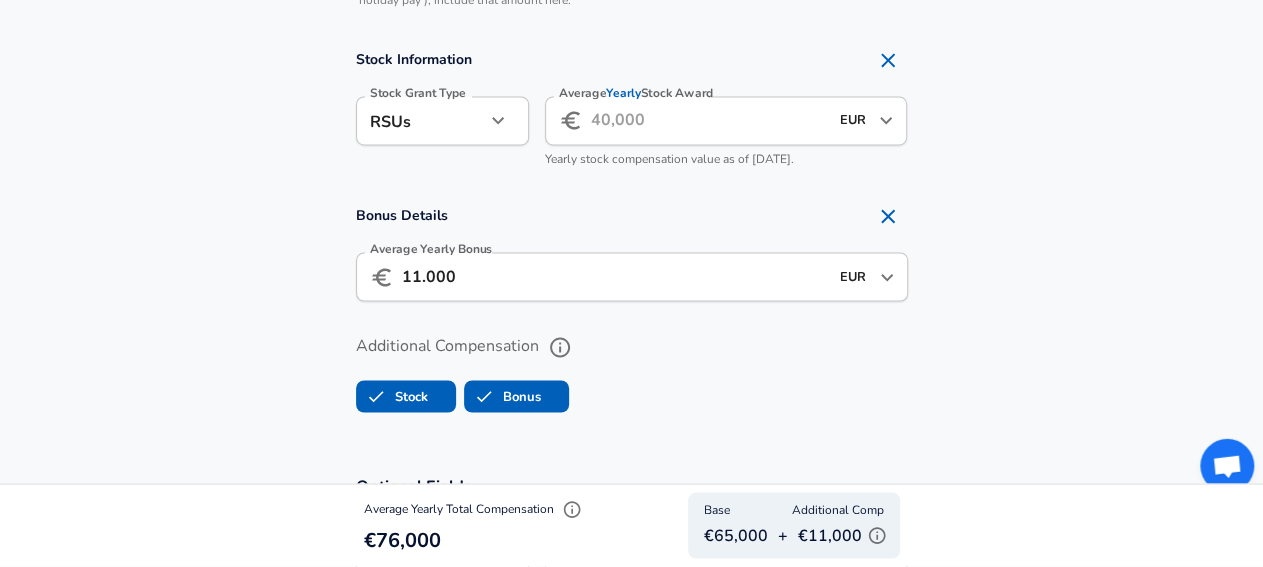 scroll, scrollTop: 1512, scrollLeft: 0, axis: vertical 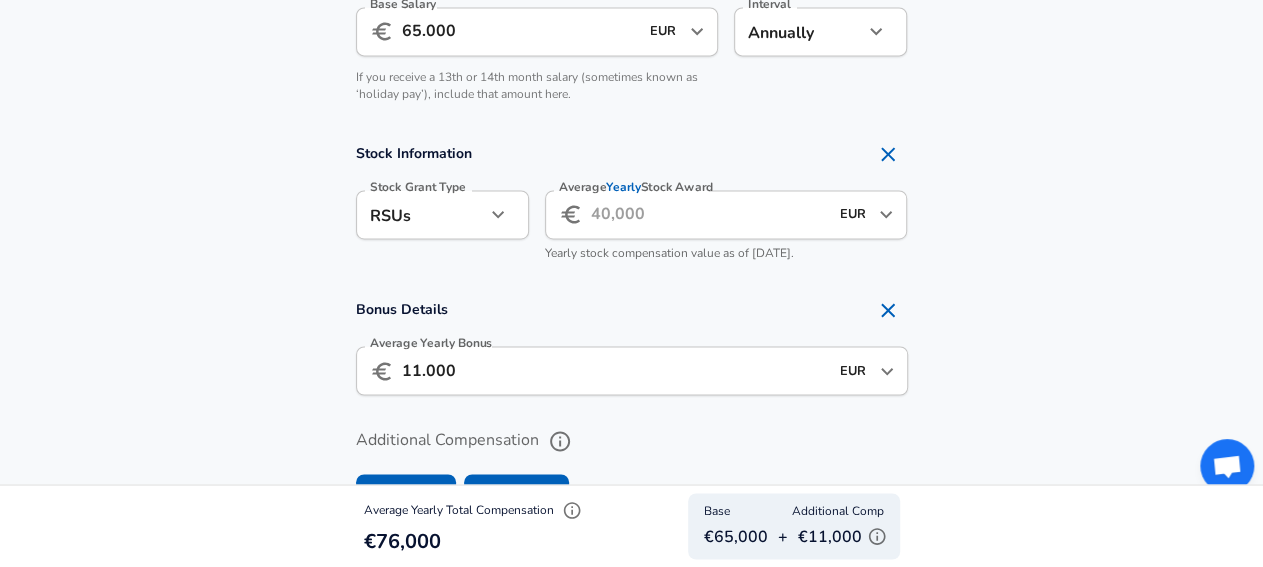 click on "Average  Yearly  Stock Award" at bounding box center (709, 214) 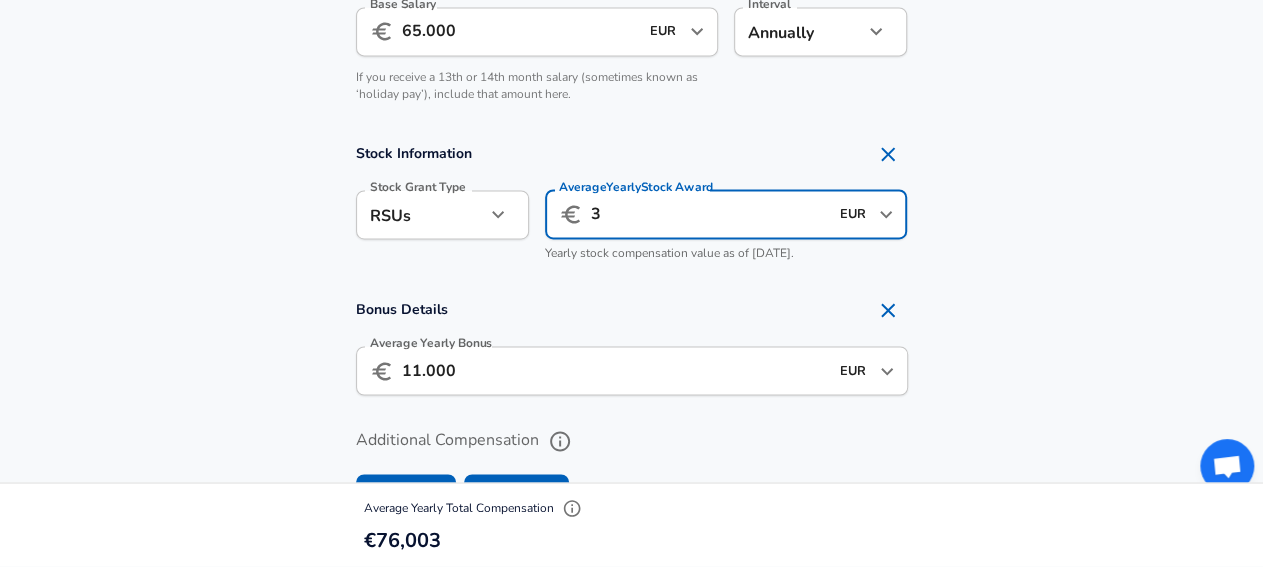 drag, startPoint x: 614, startPoint y: 213, endPoint x: 545, endPoint y: 213, distance: 69 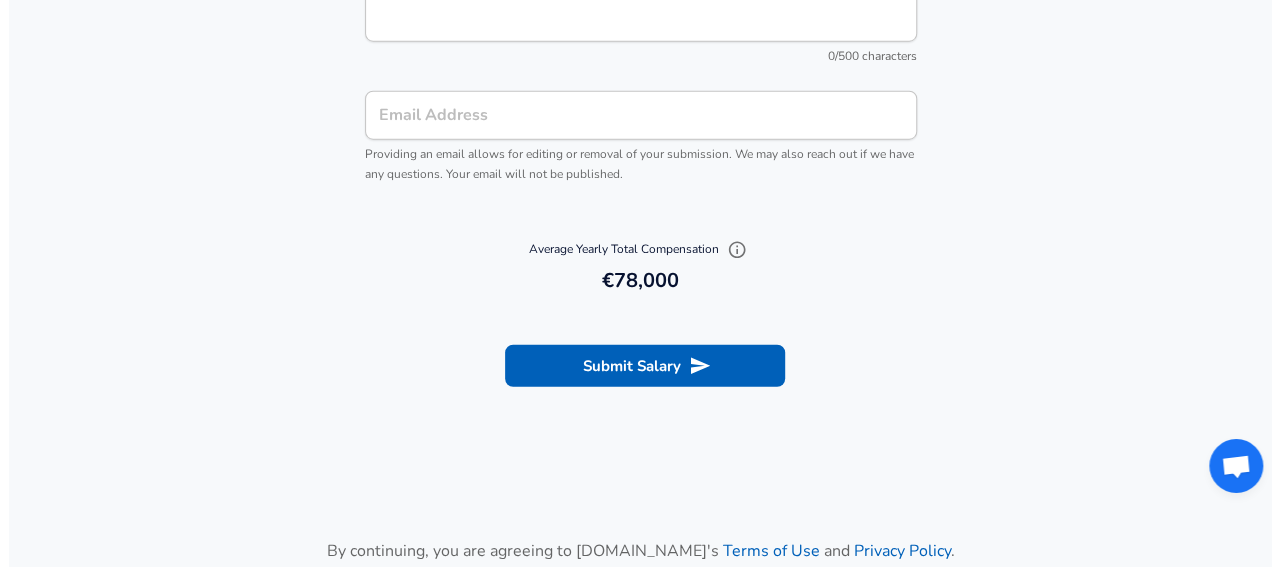 scroll, scrollTop: 2552, scrollLeft: 0, axis: vertical 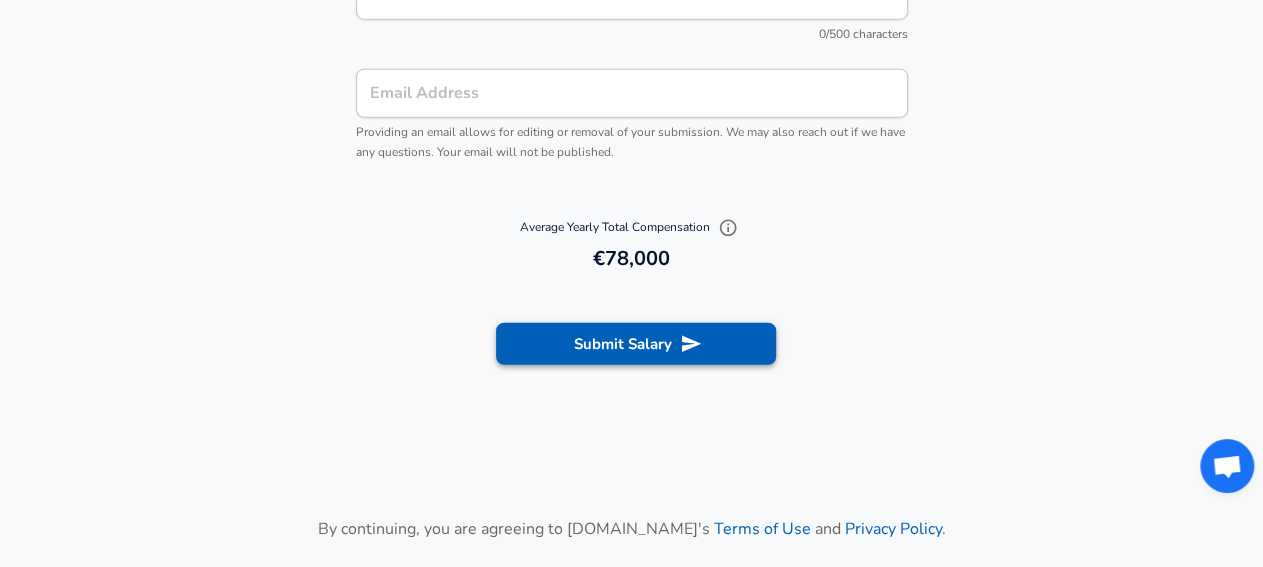 type on "2.000" 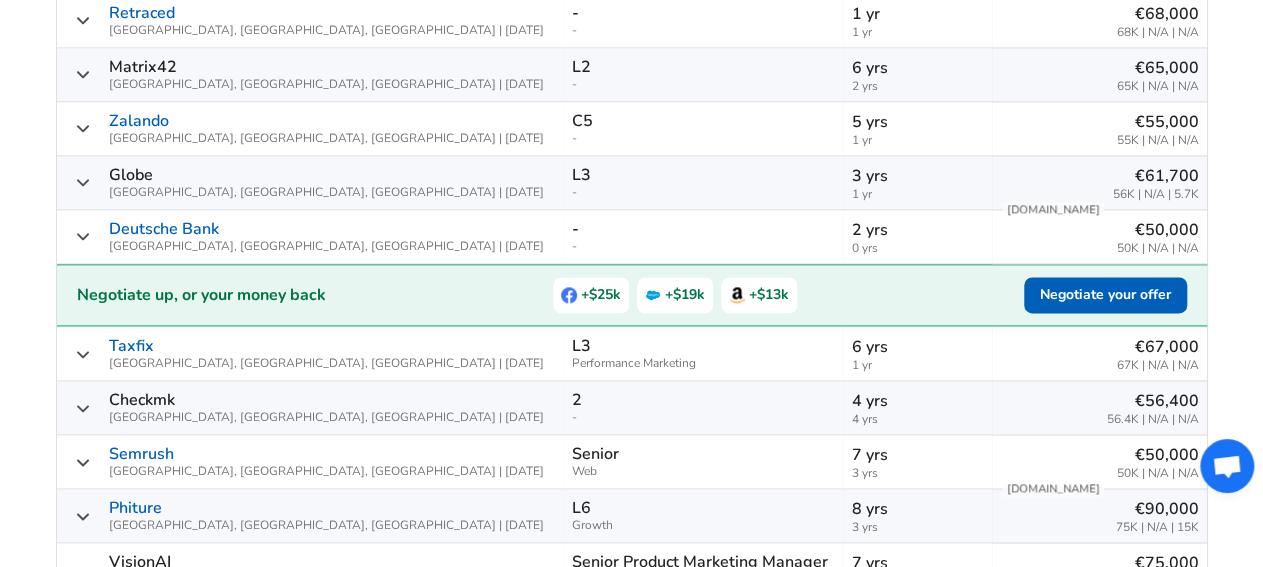 scroll, scrollTop: 936, scrollLeft: 0, axis: vertical 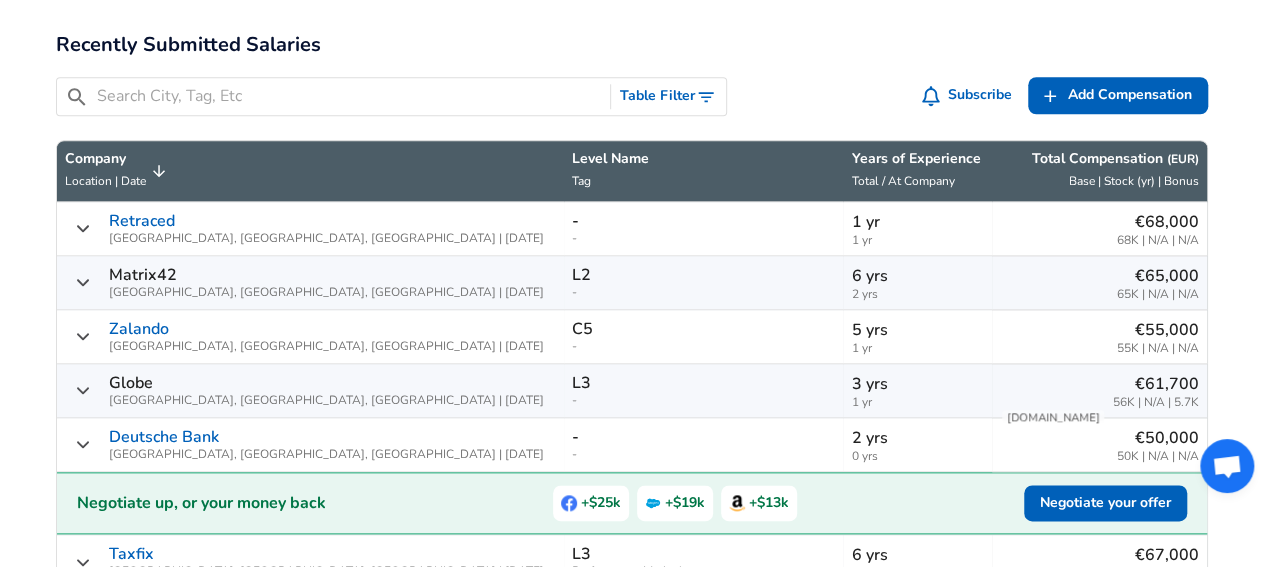 click on "Table Filter" at bounding box center [668, 96] 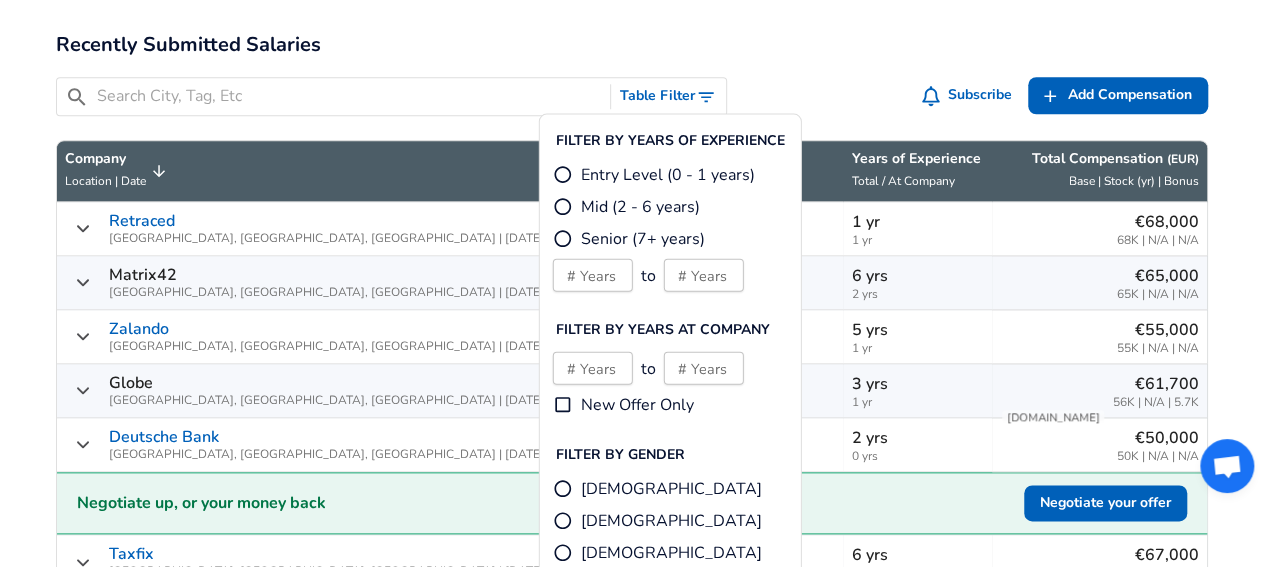 click on "Senior (7+ years)" at bounding box center [563, 238] 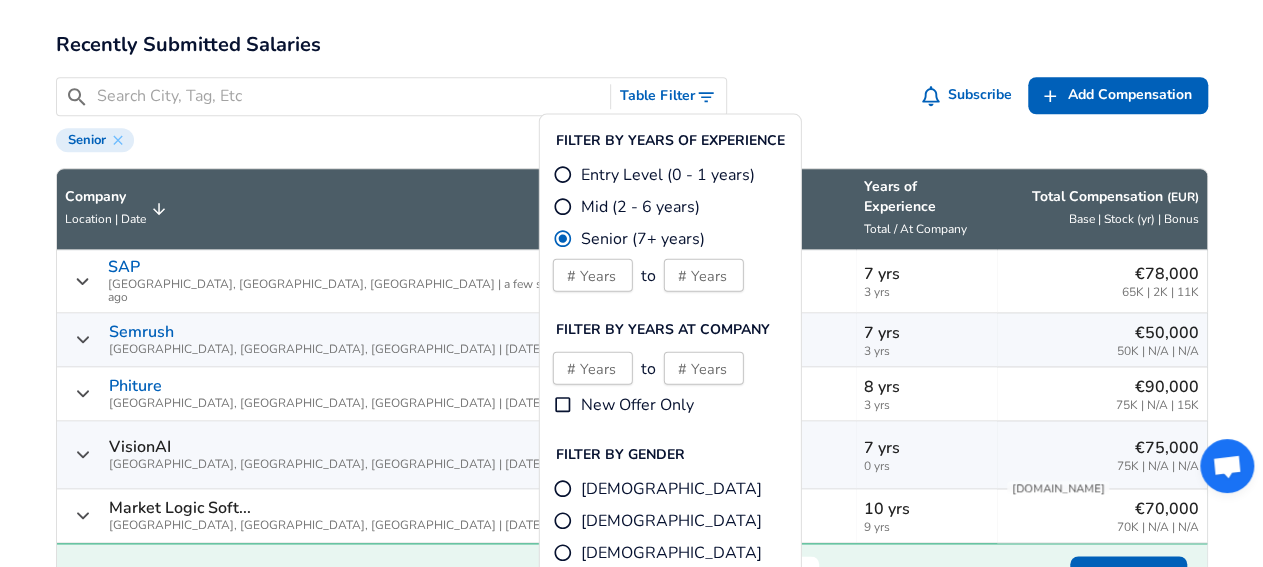 click on "​ Table Filter Subscribe Add Add Comp Add Compensation Senior" at bounding box center (624, 106) 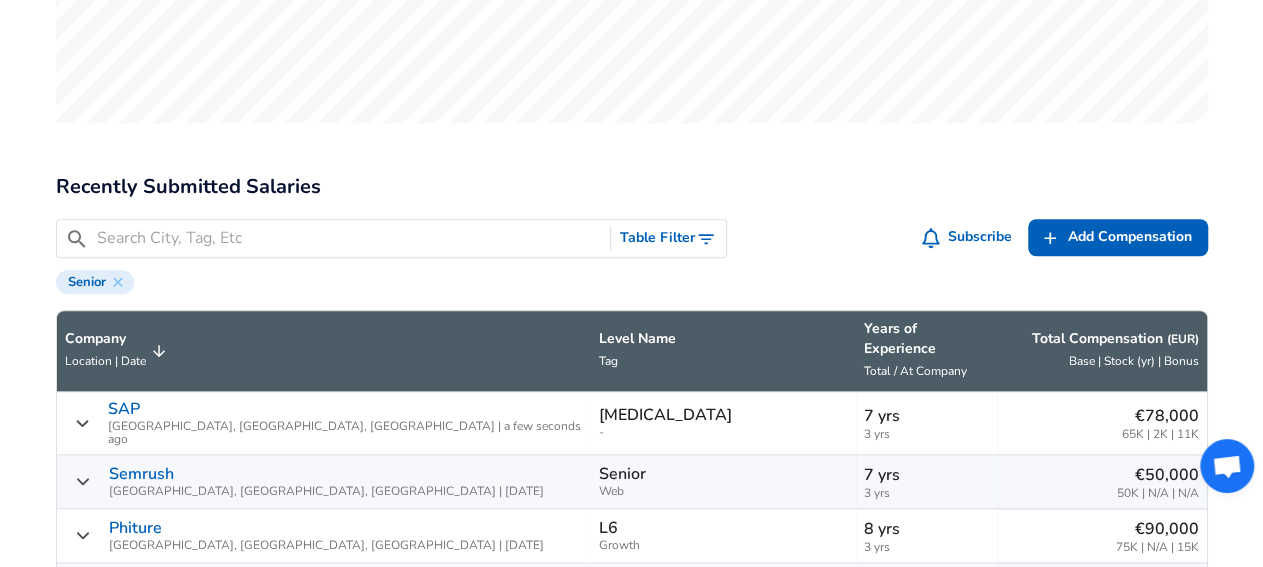 scroll, scrollTop: 832, scrollLeft: 0, axis: vertical 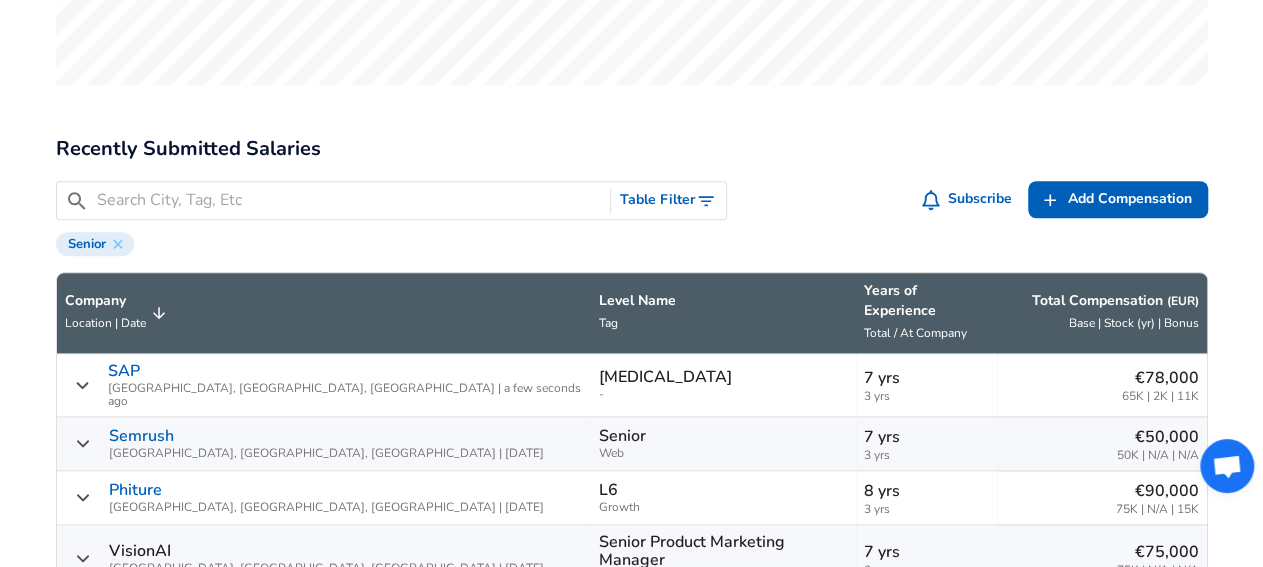 click on "Table Filter" at bounding box center (668, 200) 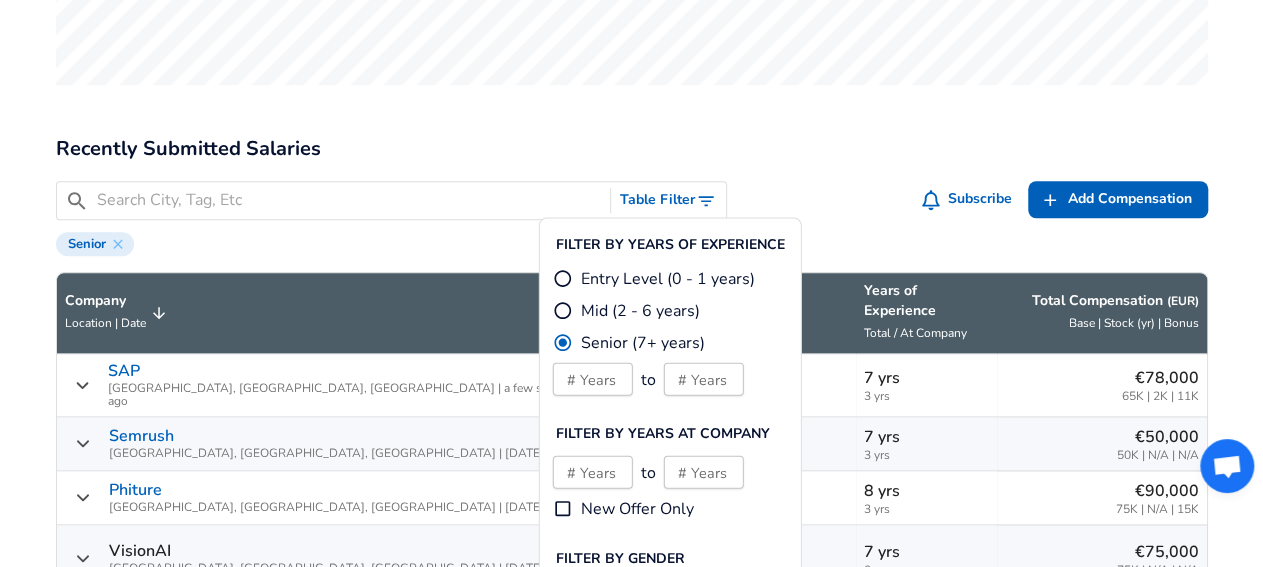 click on "Mid (2 - 6 years)" at bounding box center [563, 310] 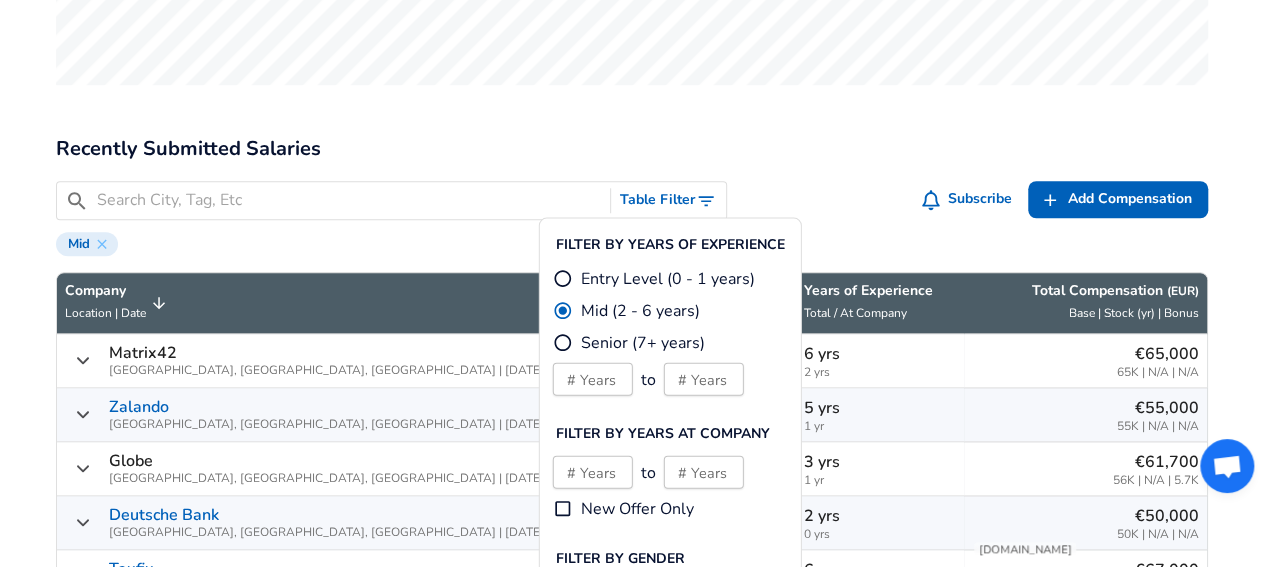 click on "​ Table Filter Subscribe Add Add Comp Add Compensation" at bounding box center (632, 200) 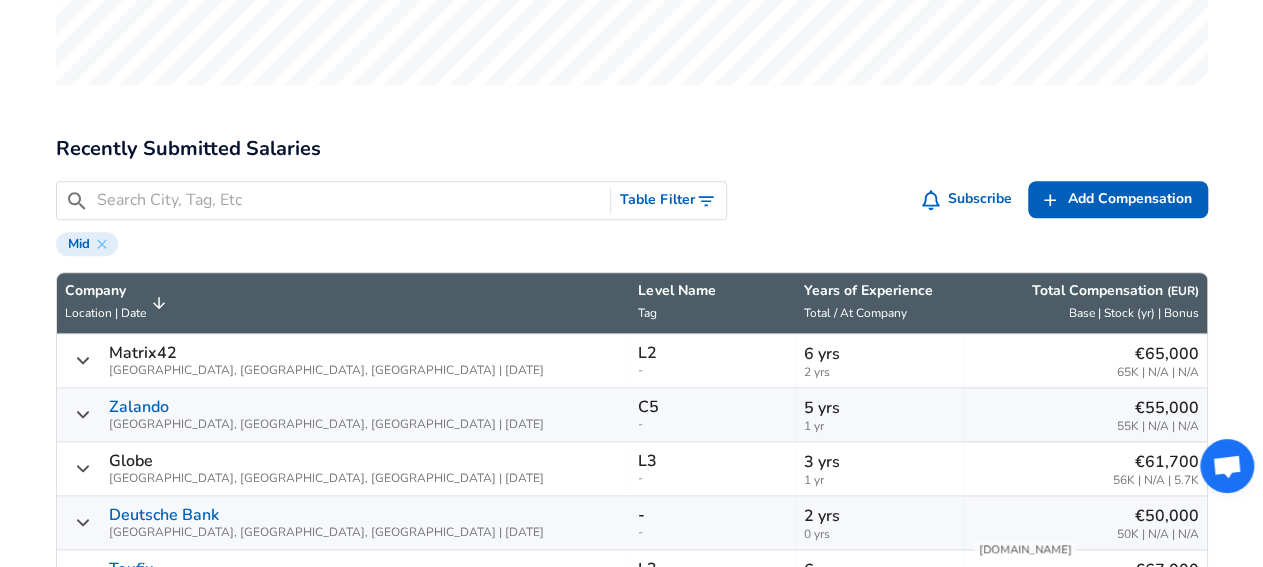 scroll, scrollTop: 936, scrollLeft: 0, axis: vertical 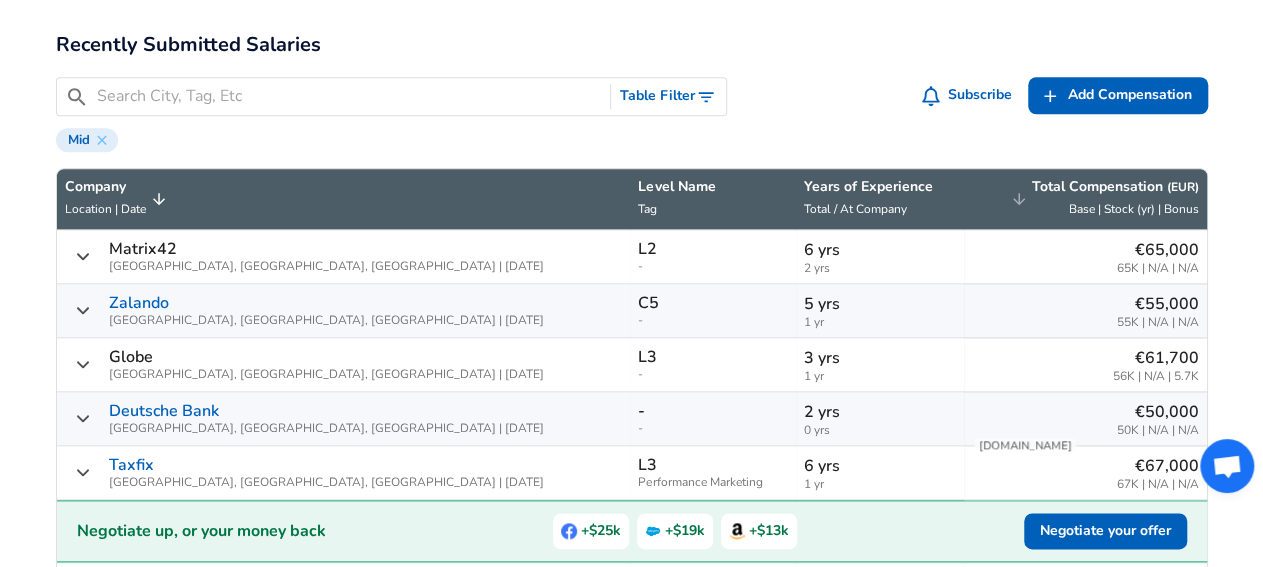 click 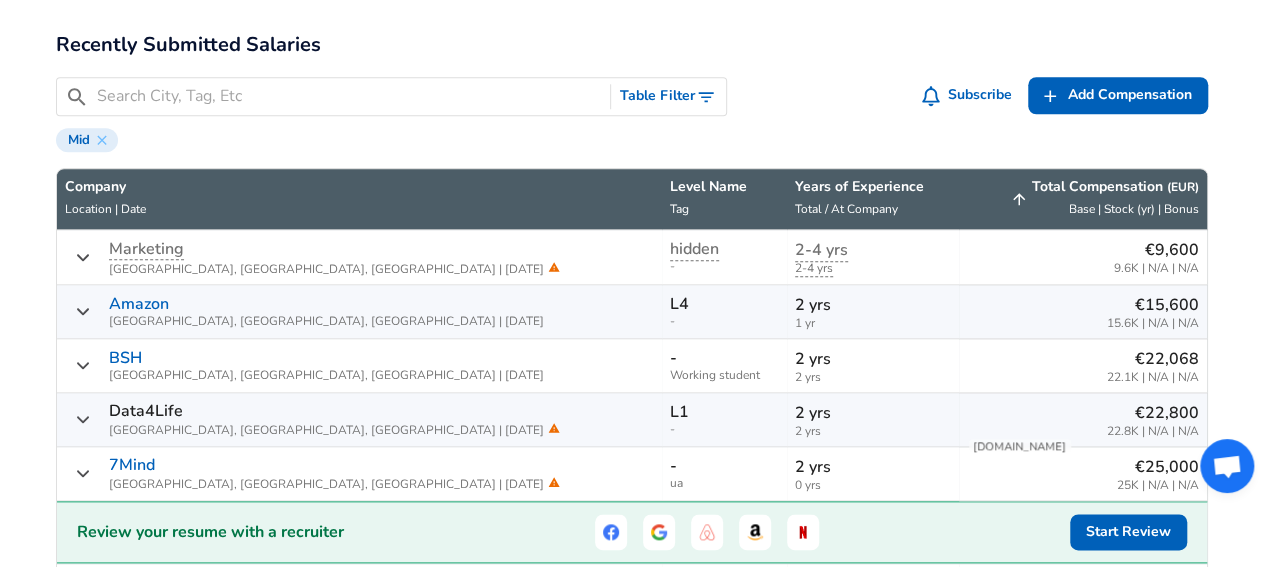 click 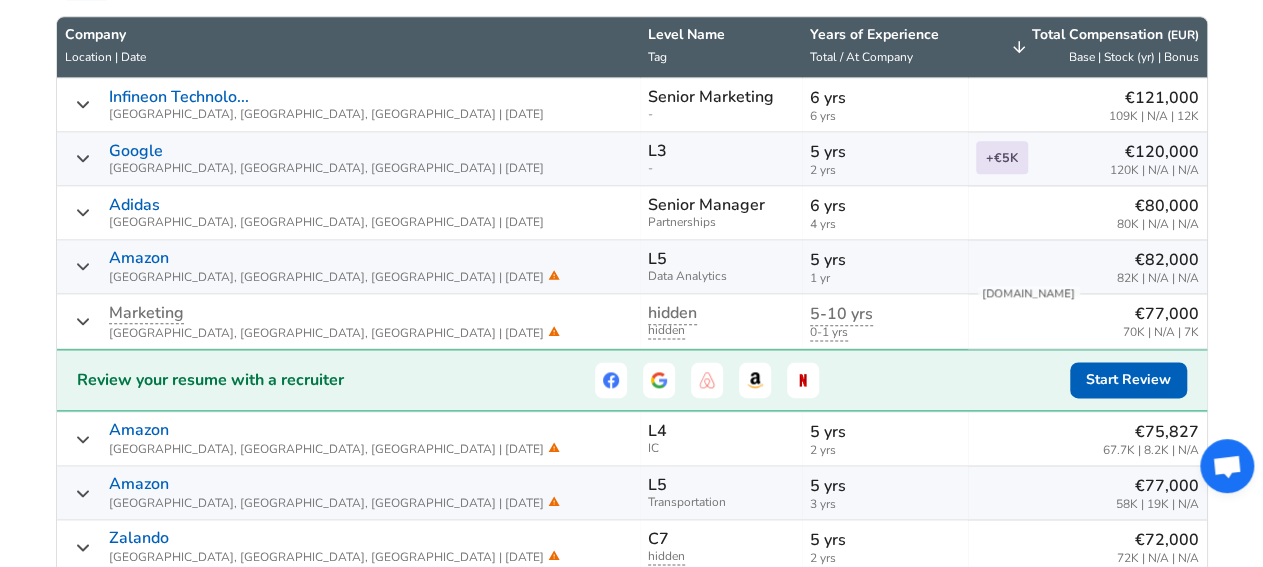 scroll, scrollTop: 936, scrollLeft: 0, axis: vertical 